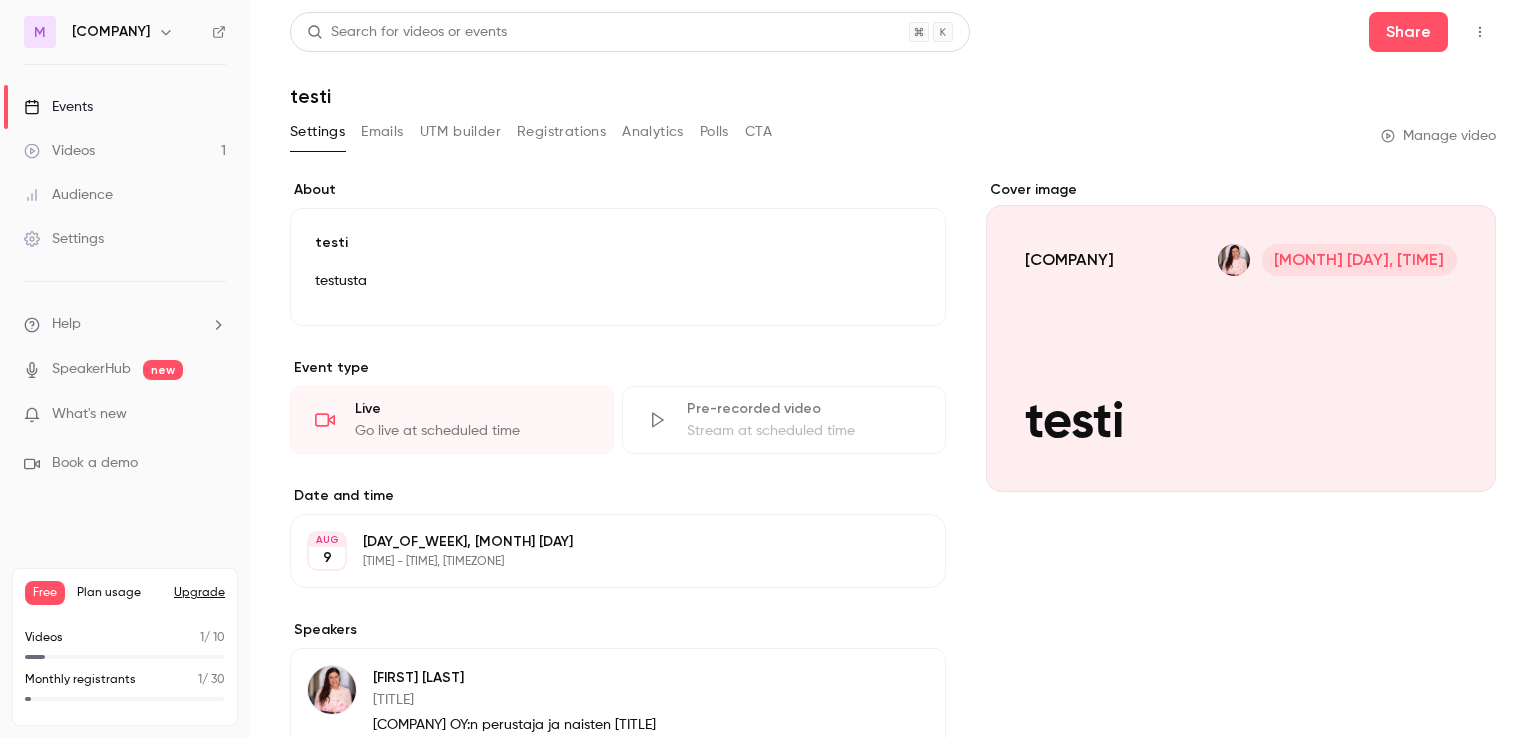scroll, scrollTop: 0, scrollLeft: 0, axis: both 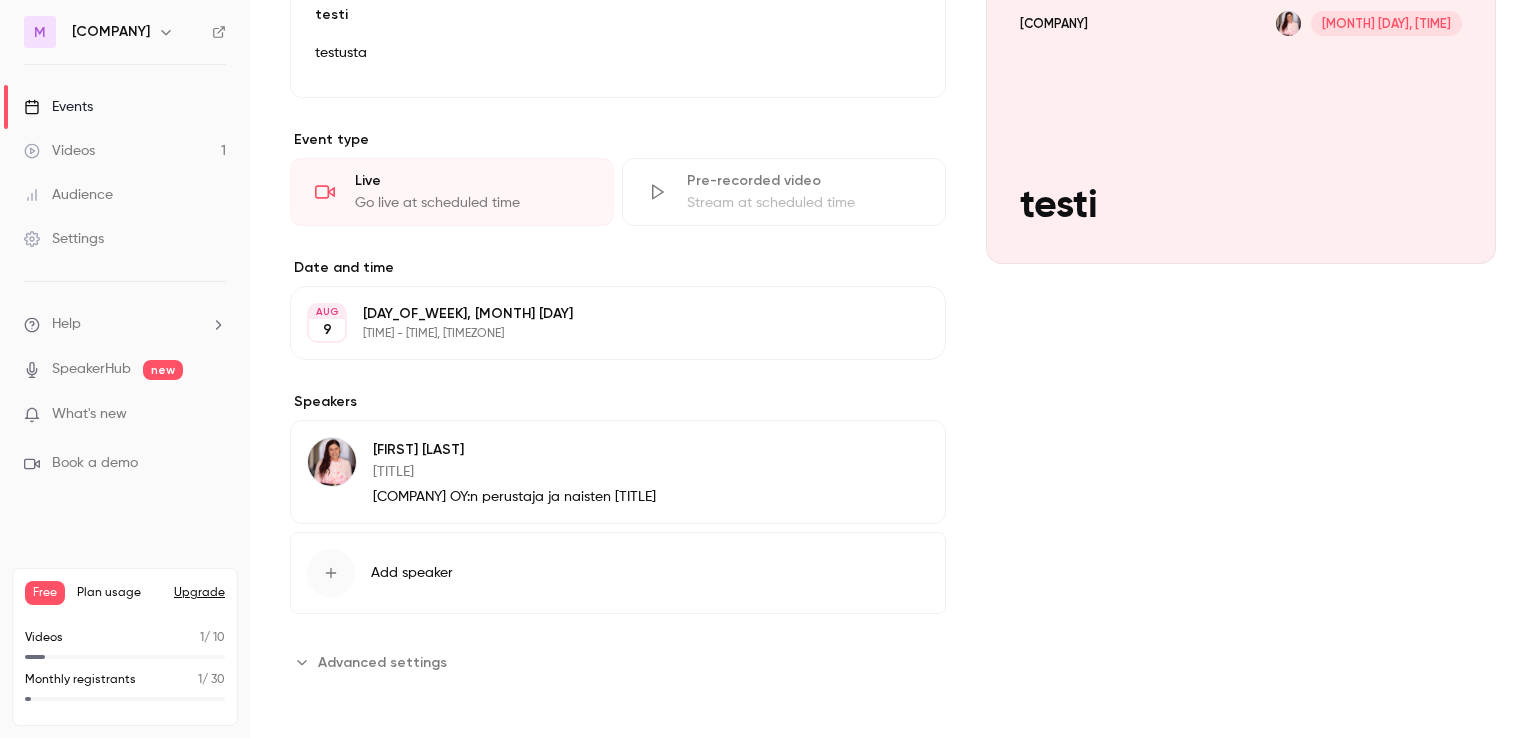 click on "Advanced settings" at bounding box center (382, 662) 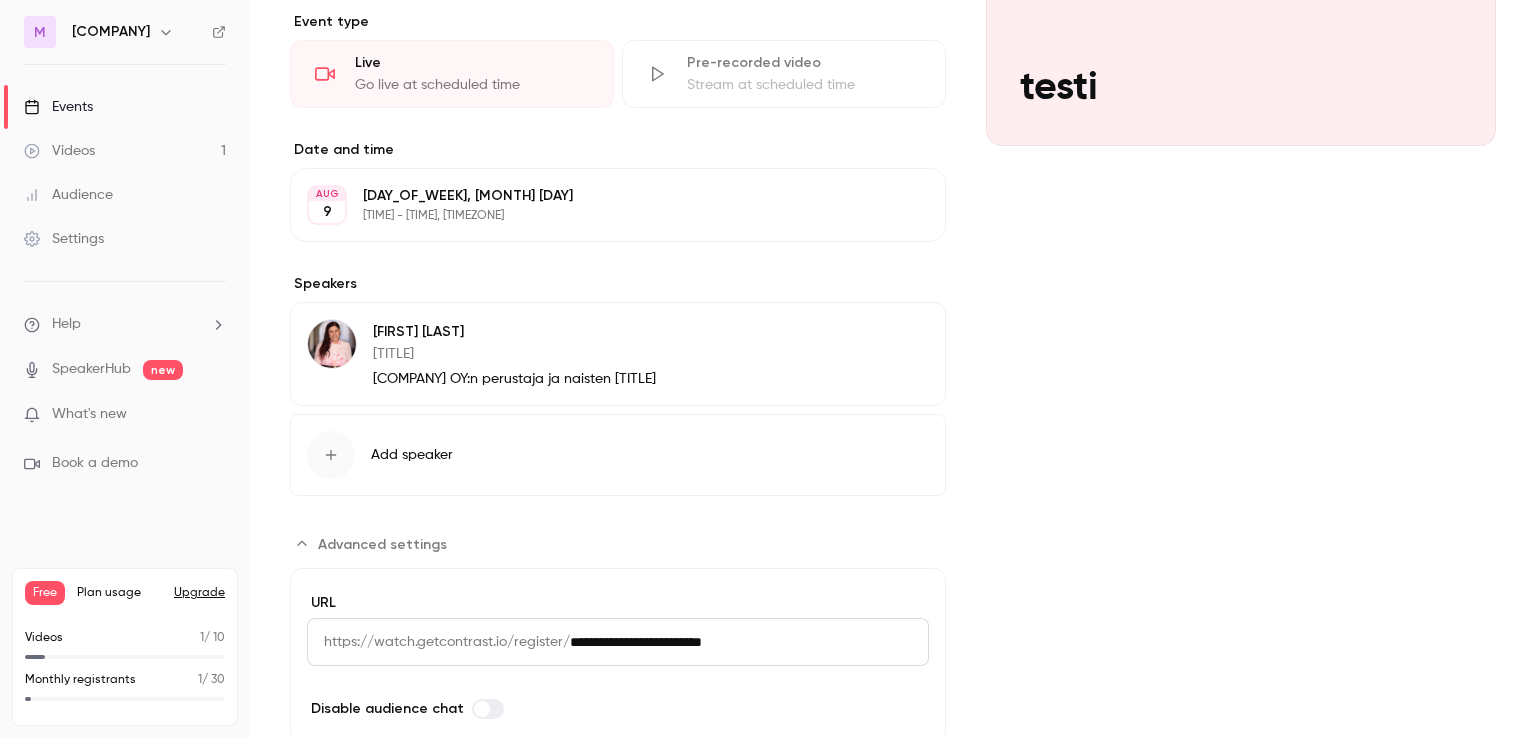 scroll, scrollTop: 430, scrollLeft: 0, axis: vertical 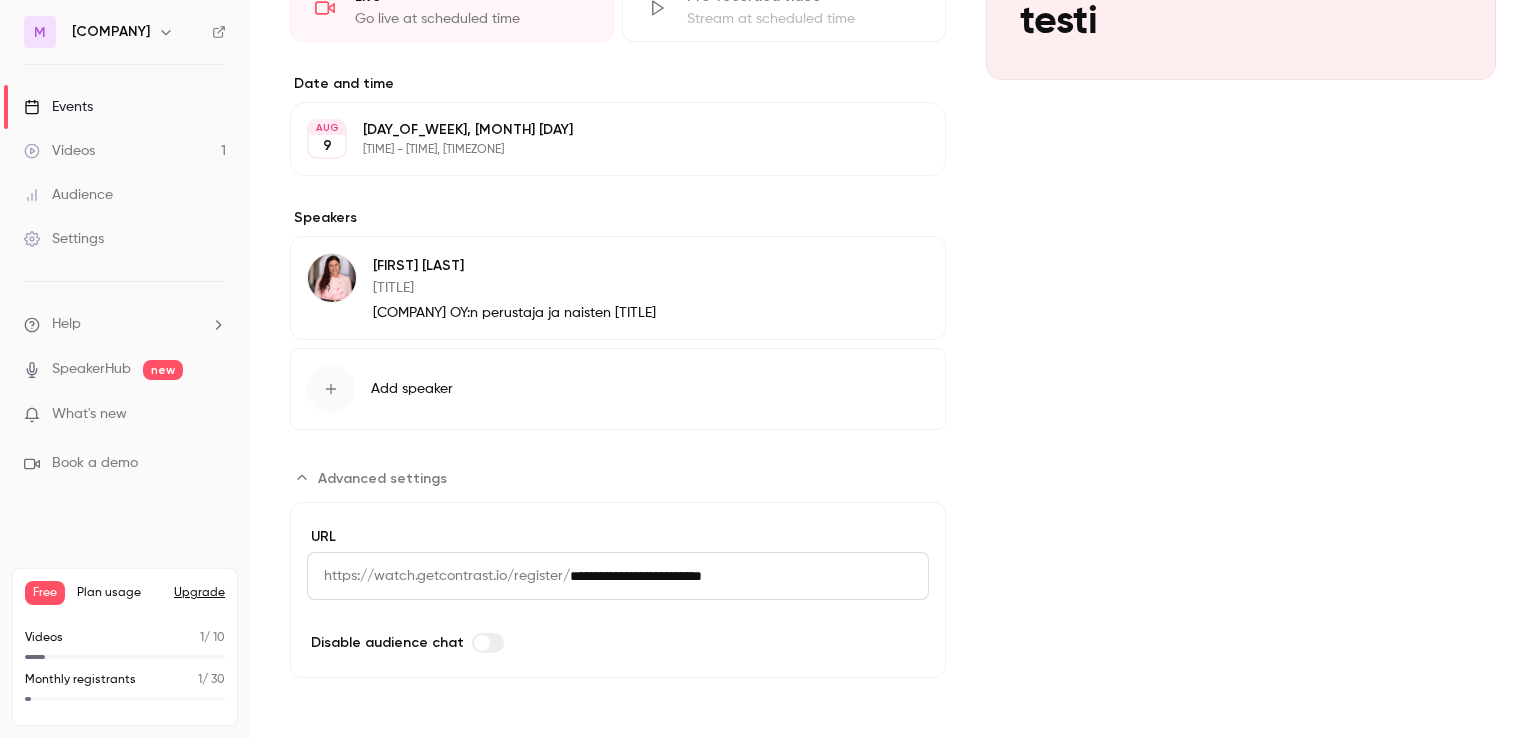 click on "https://watch.getcontrast.io/register/" at bounding box center (438, 576) 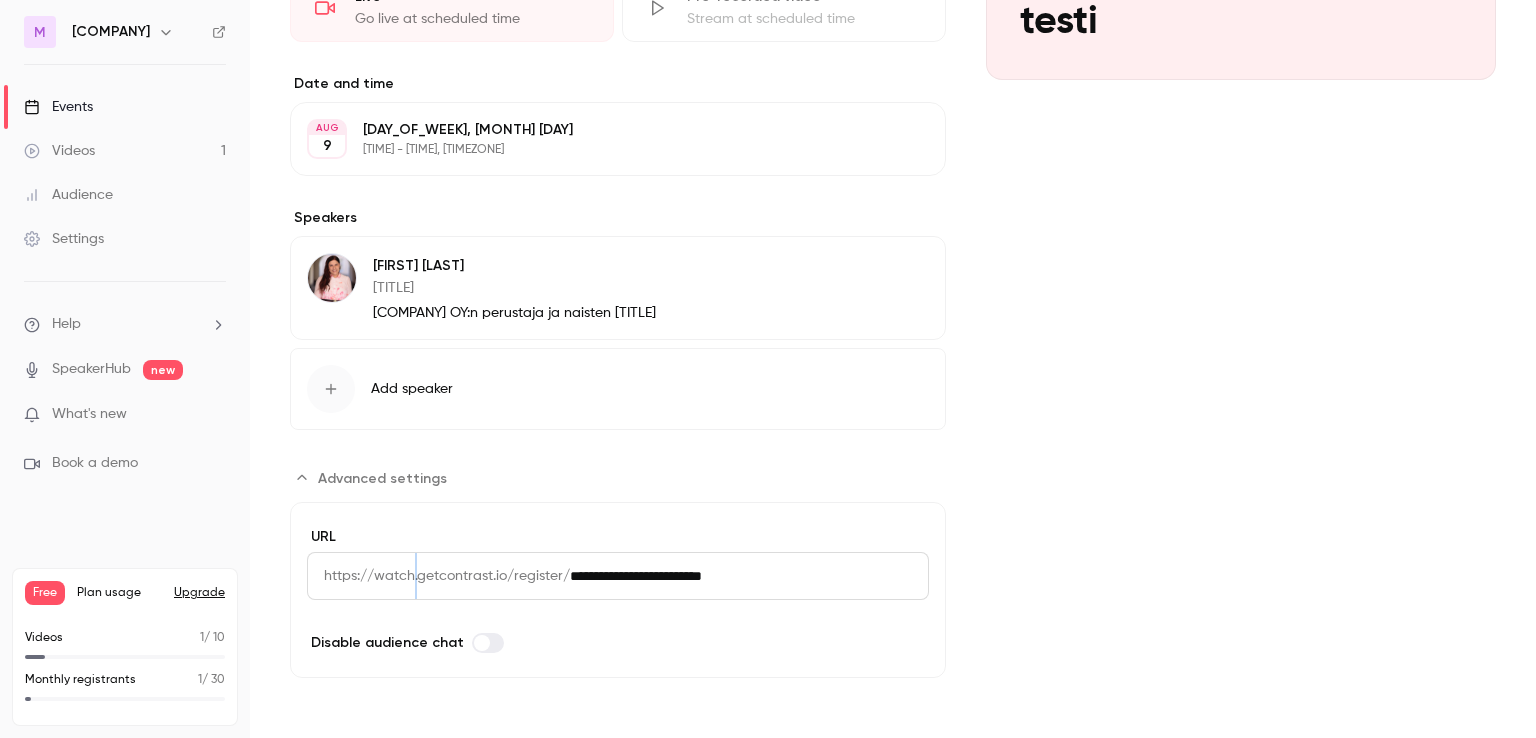 click on "https://watch.getcontrast.io/register/" at bounding box center [438, 576] 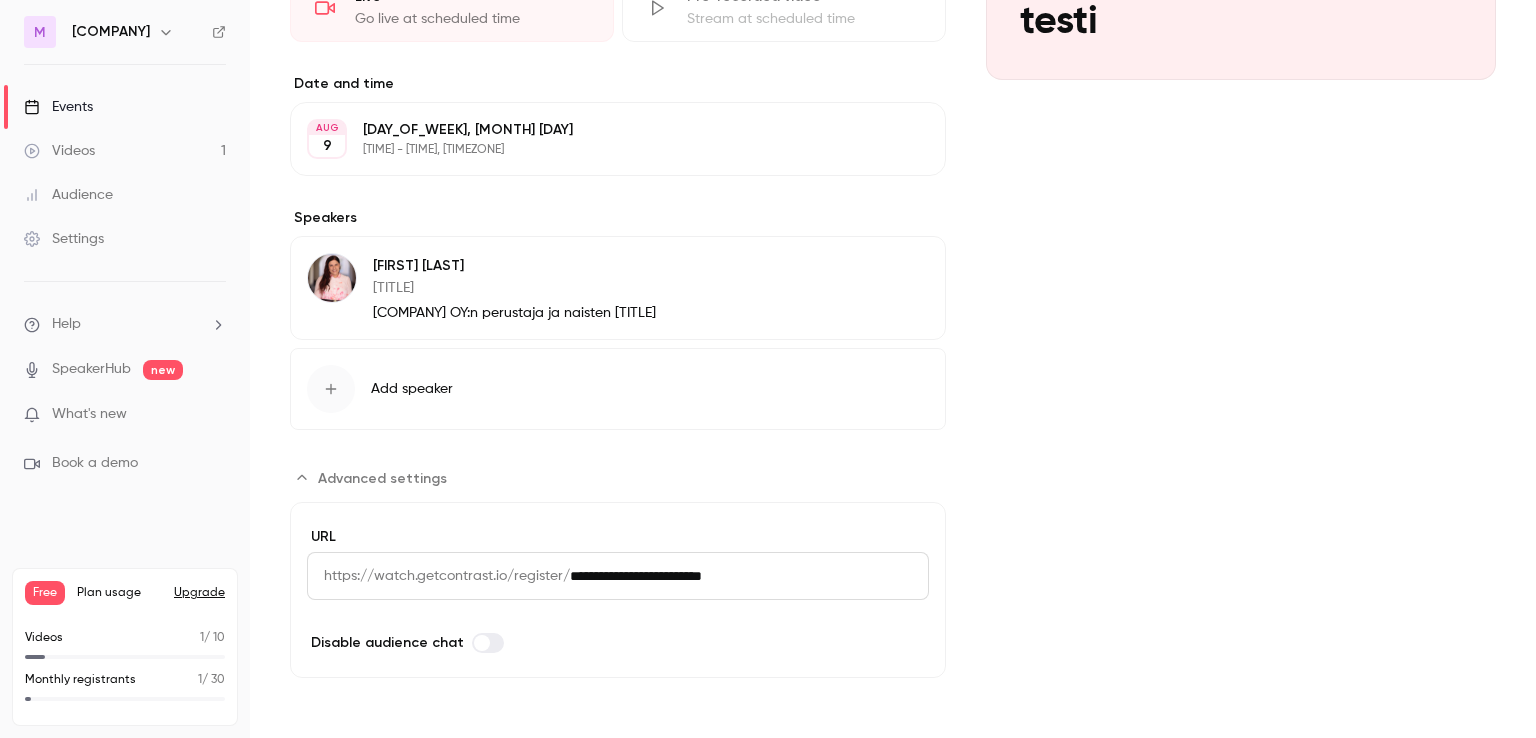 click on "https://watch.getcontrast.io/register/" at bounding box center [438, 576] 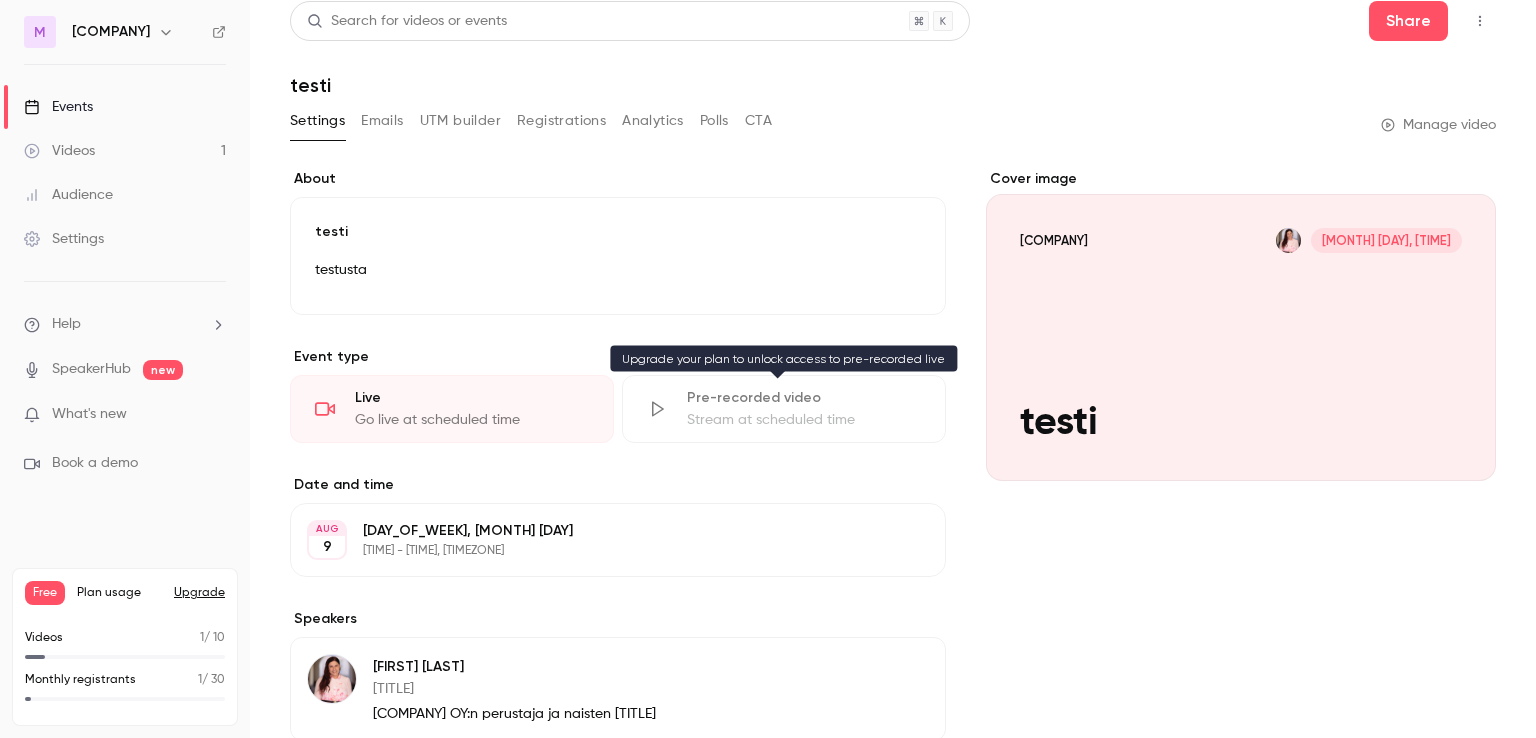 scroll, scrollTop: 0, scrollLeft: 0, axis: both 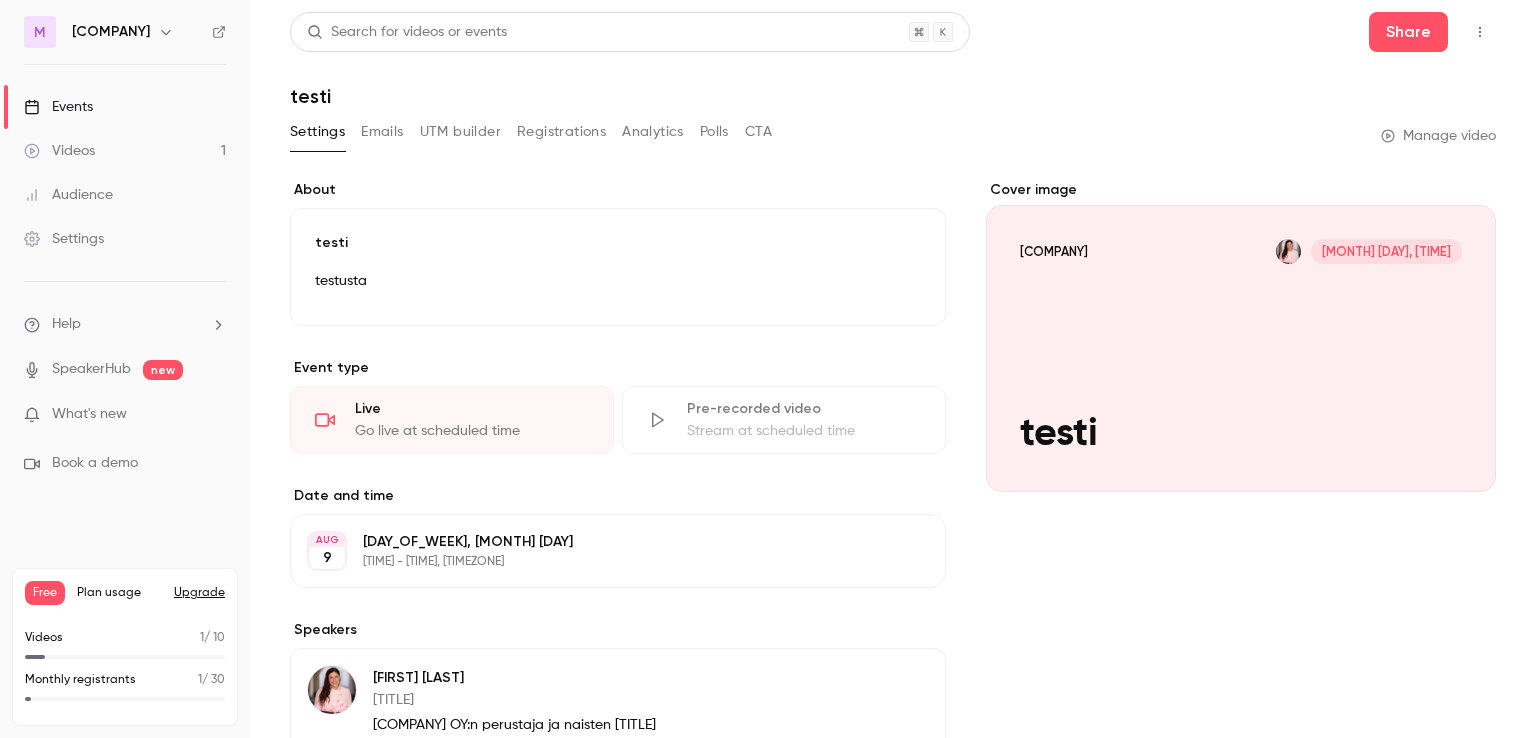click on "Analytics" at bounding box center [653, 132] 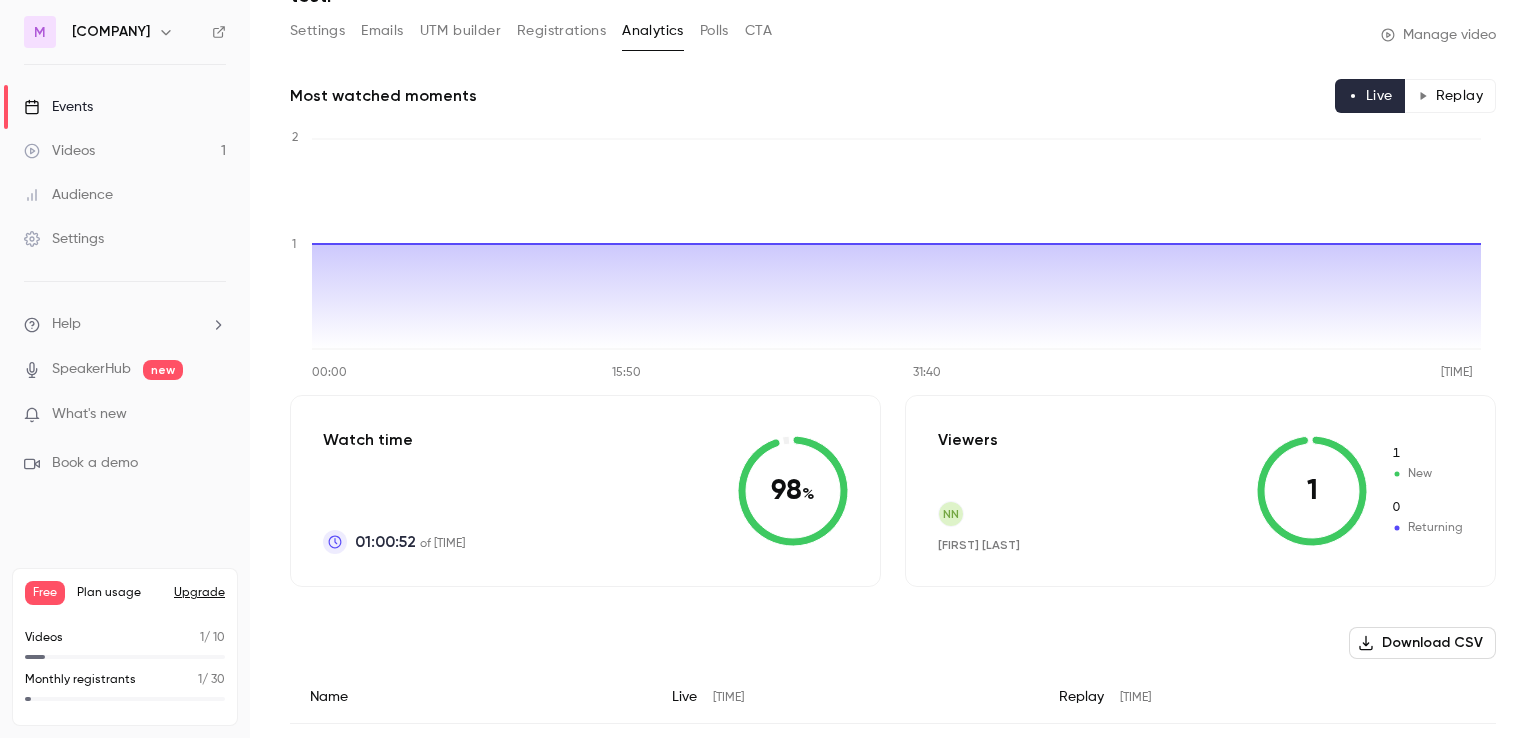 scroll, scrollTop: 0, scrollLeft: 0, axis: both 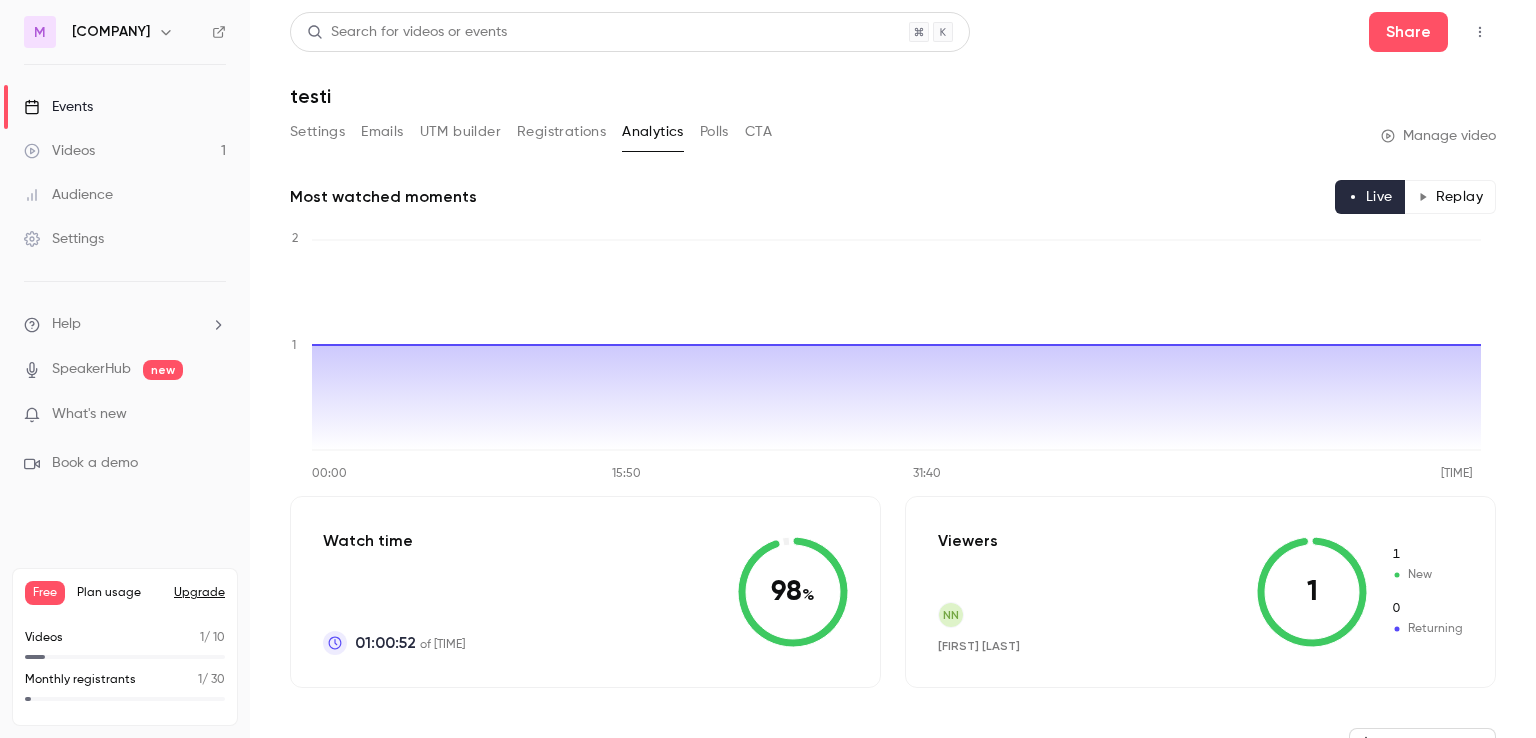 click on "Registrations" at bounding box center (561, 132) 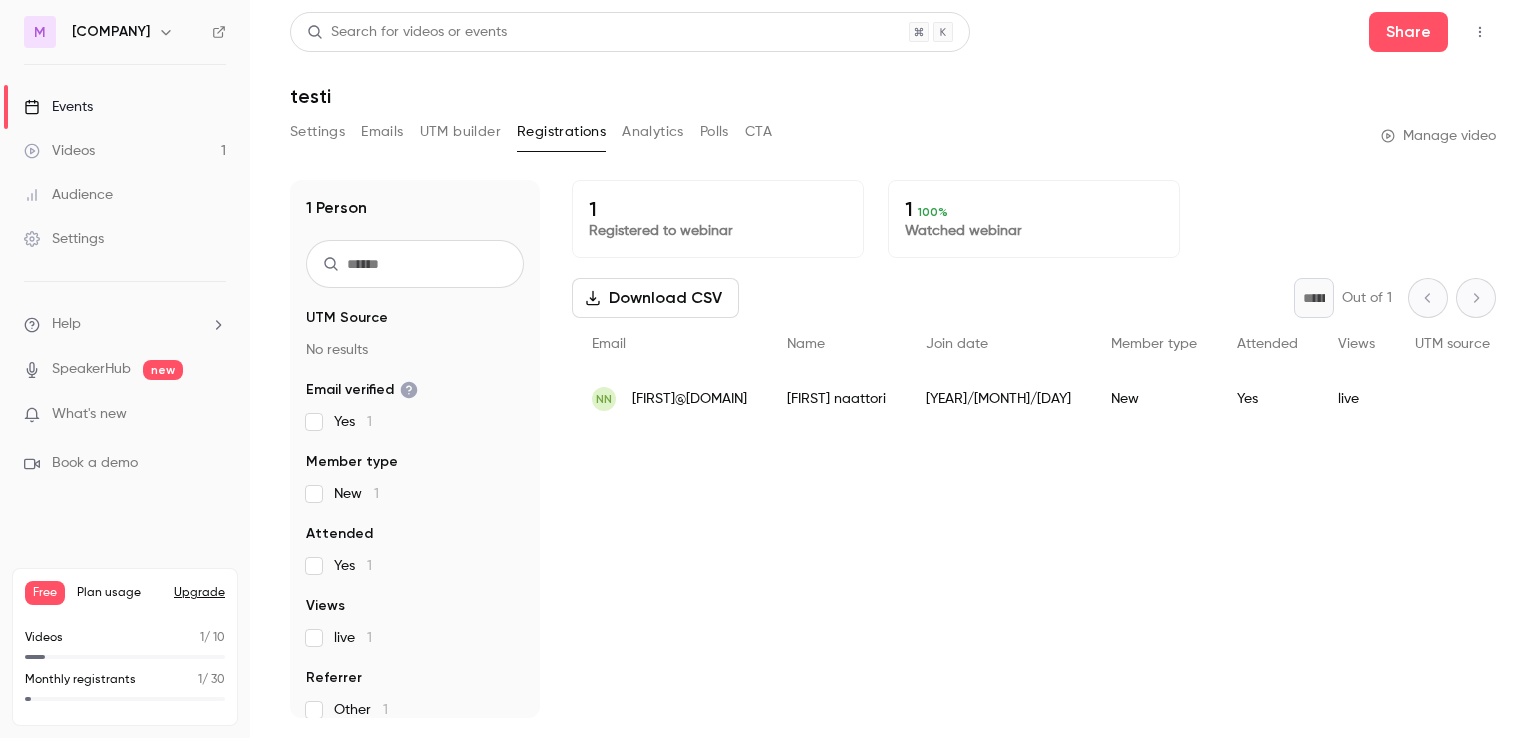 click on "Manage video" at bounding box center [1438, 136] 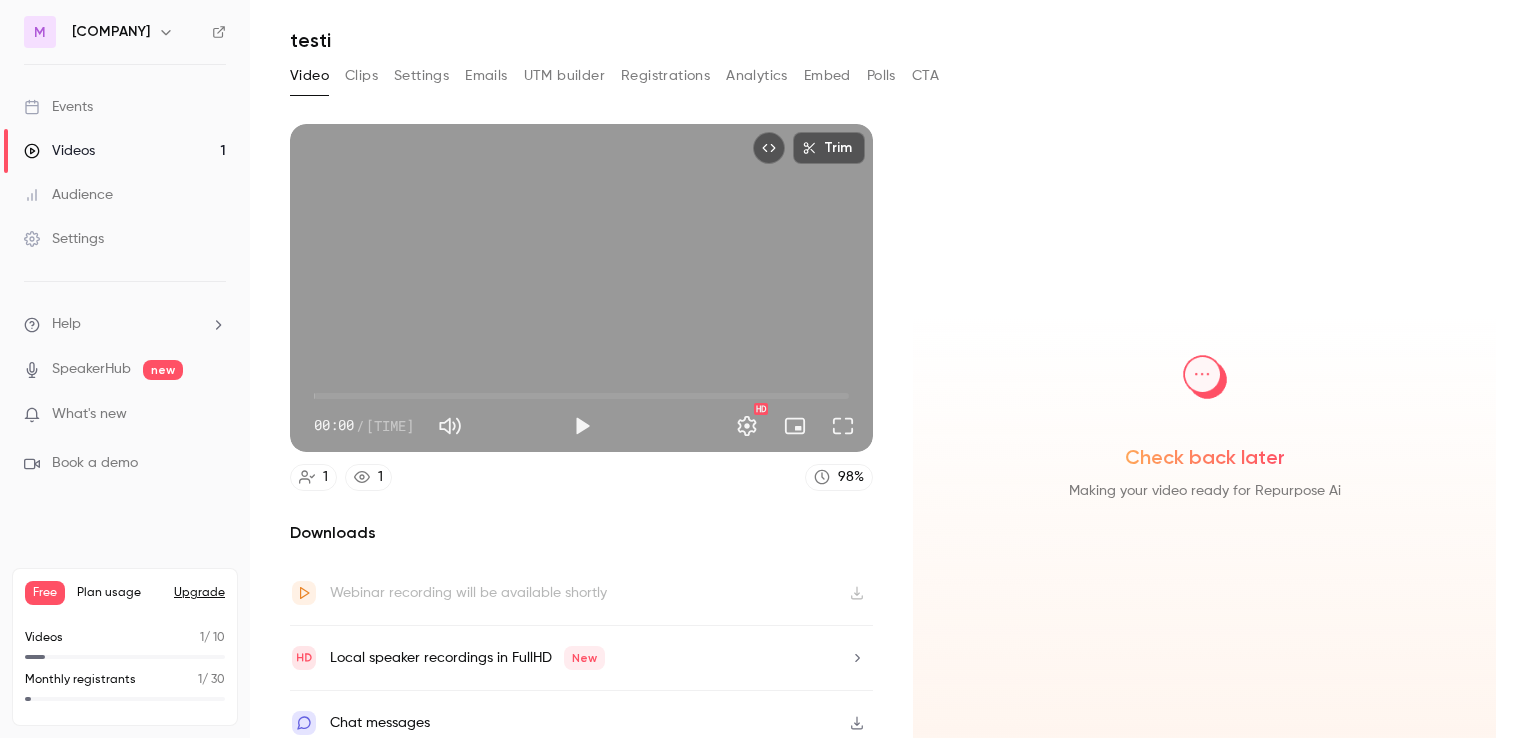 scroll, scrollTop: 68, scrollLeft: 0, axis: vertical 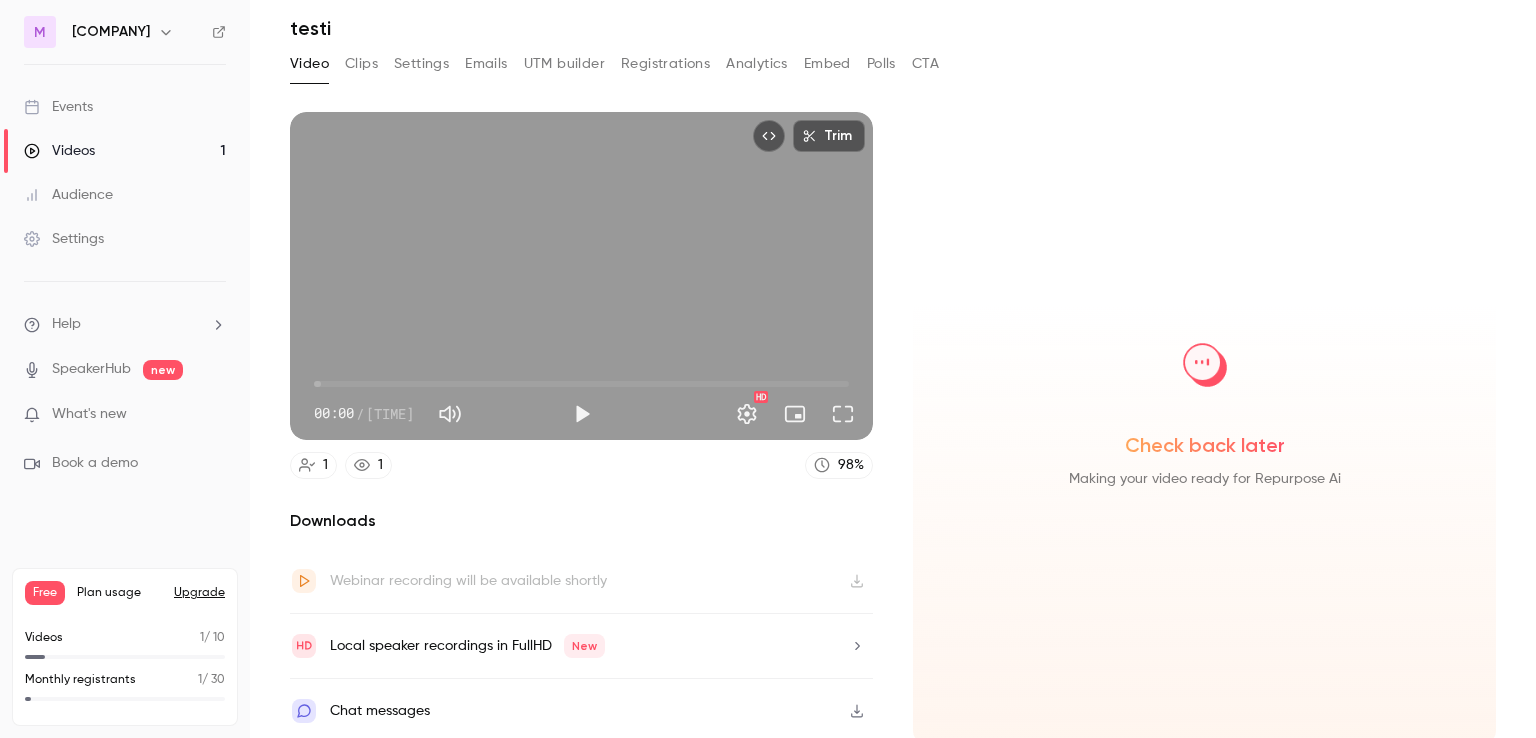 click on "Making your video ready for Repurpose Ai" at bounding box center (1205, 479) 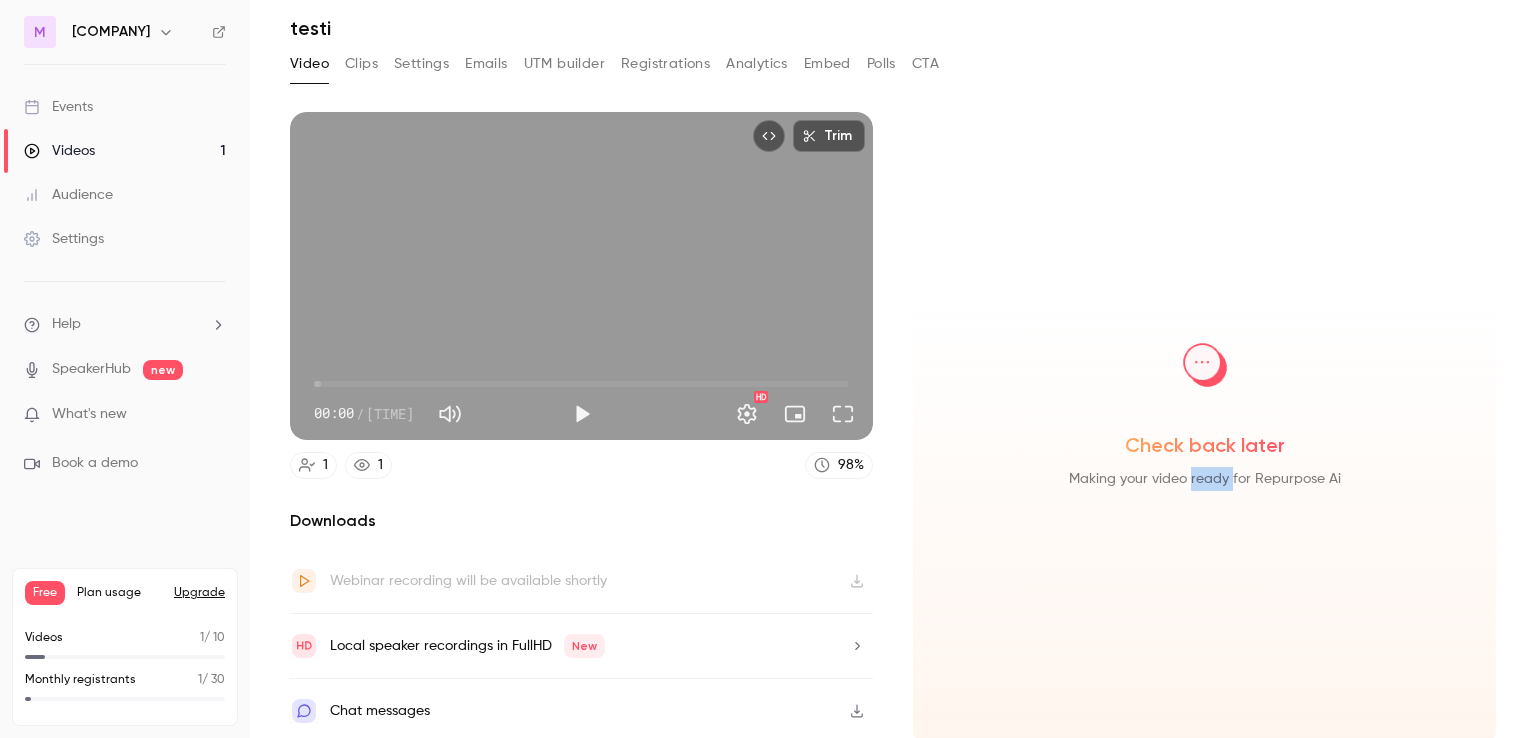 click on "Making your video ready for Repurpose Ai" at bounding box center [1205, 479] 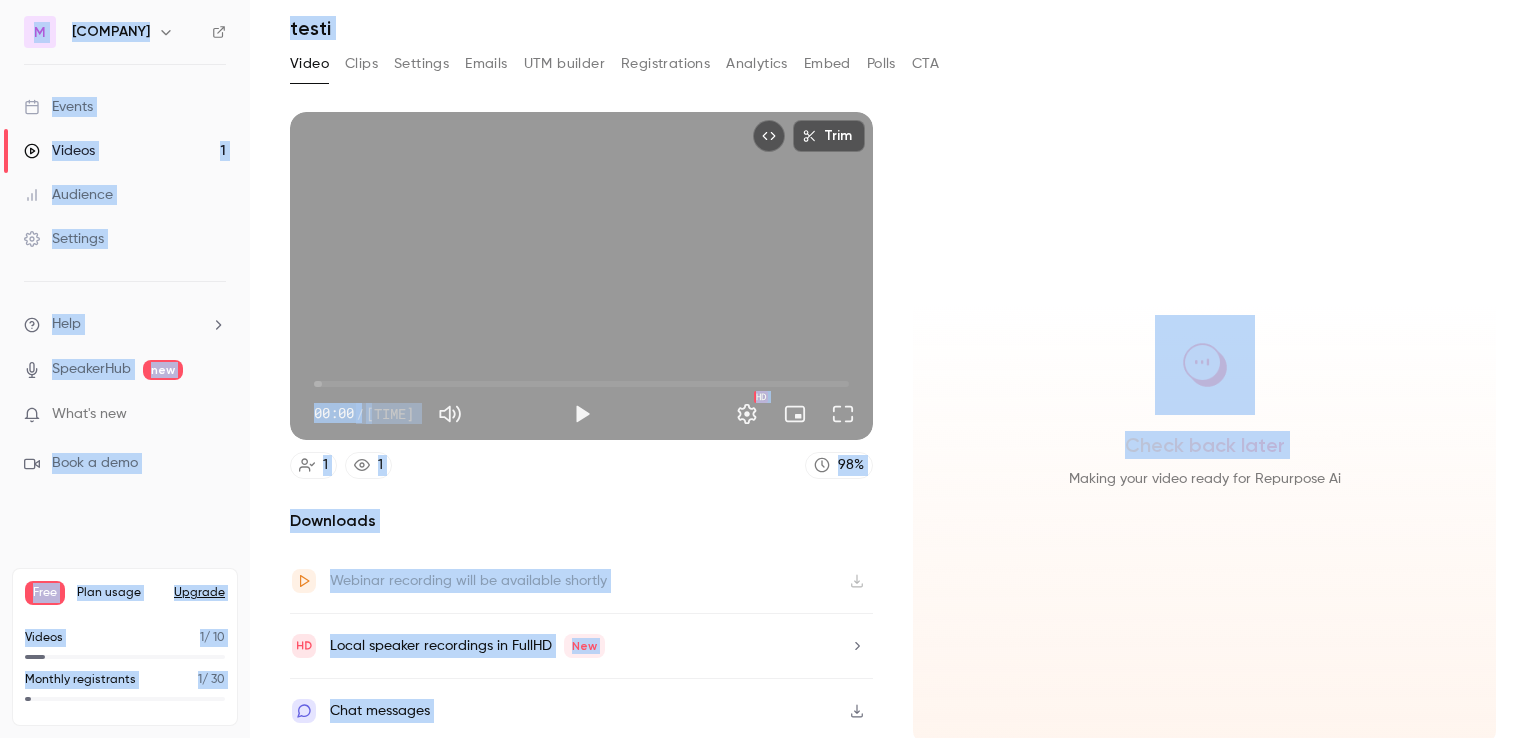 click on "Making your video ready for Repurpose Ai" at bounding box center [1205, 479] 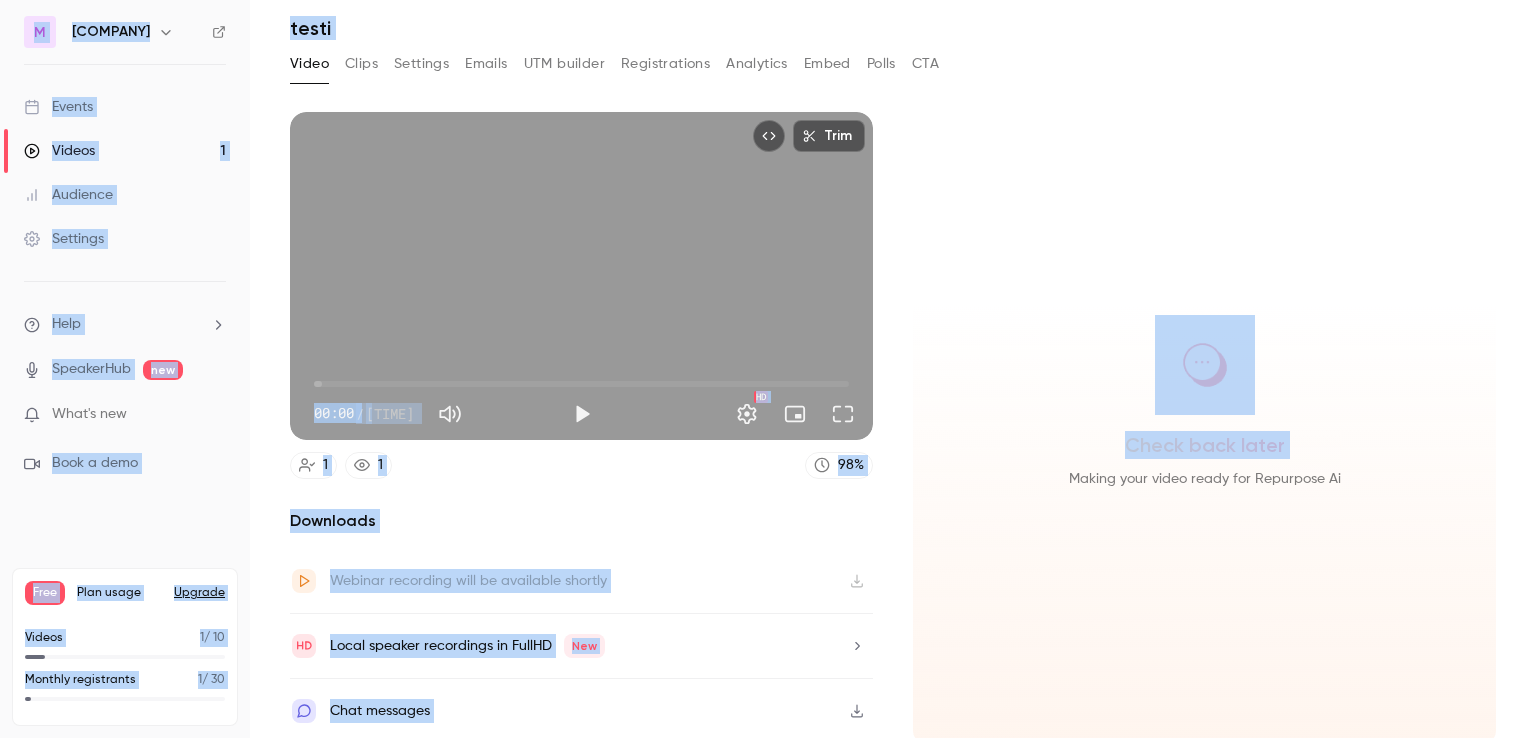 click on "Check back later Making your video ready for Repurpose Ai" at bounding box center (1204, 427) 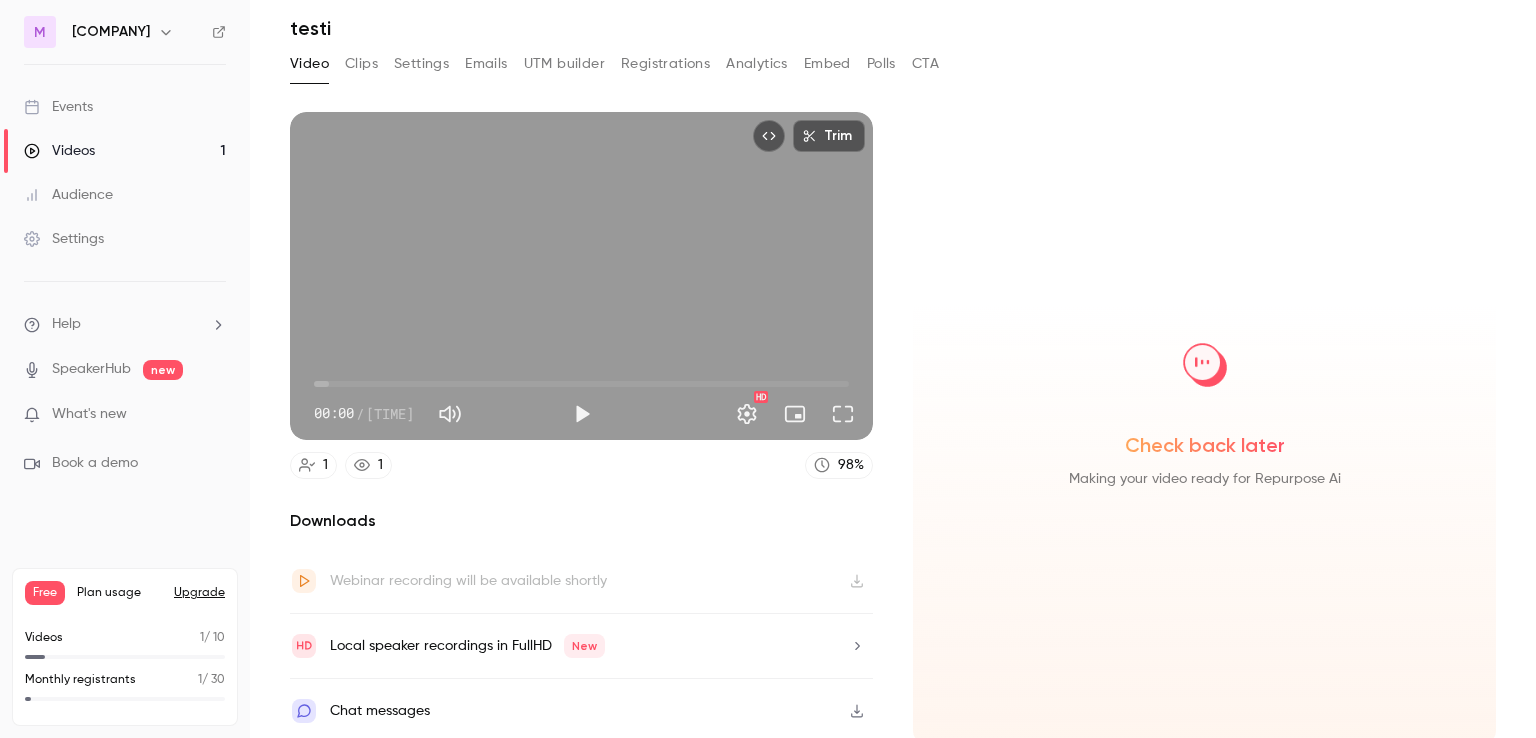 click on "Audience" at bounding box center (125, 195) 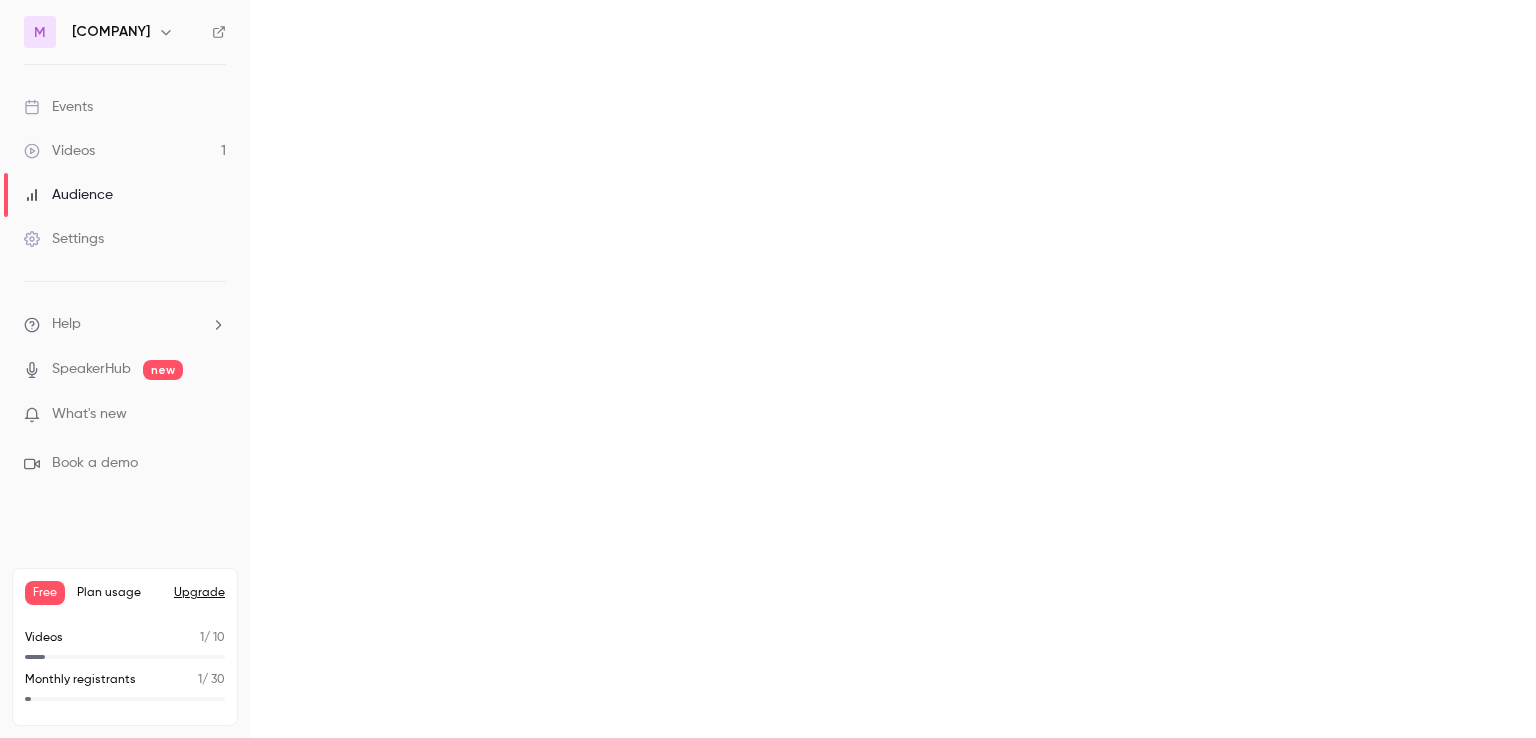 scroll, scrollTop: 0, scrollLeft: 0, axis: both 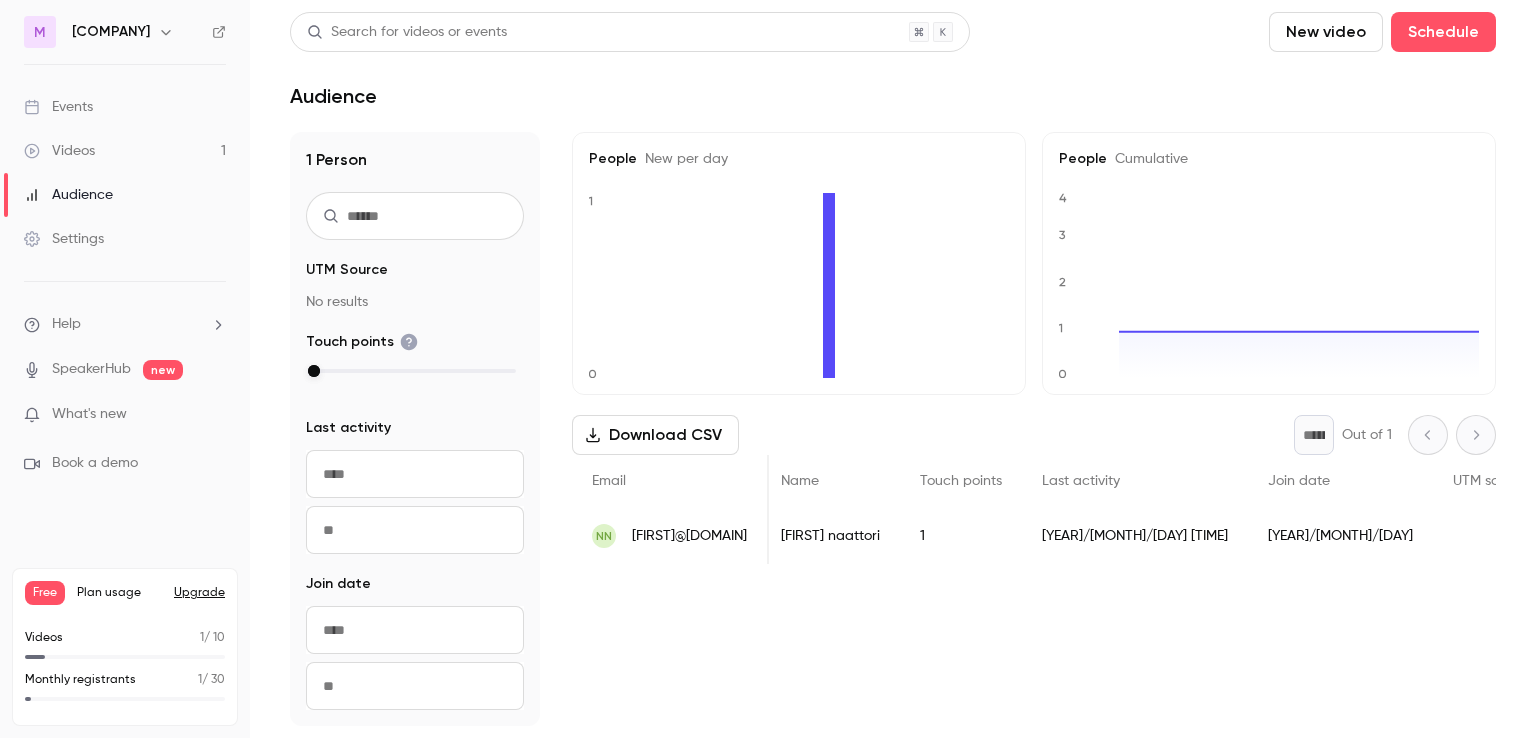 click on "Settings" at bounding box center [64, 239] 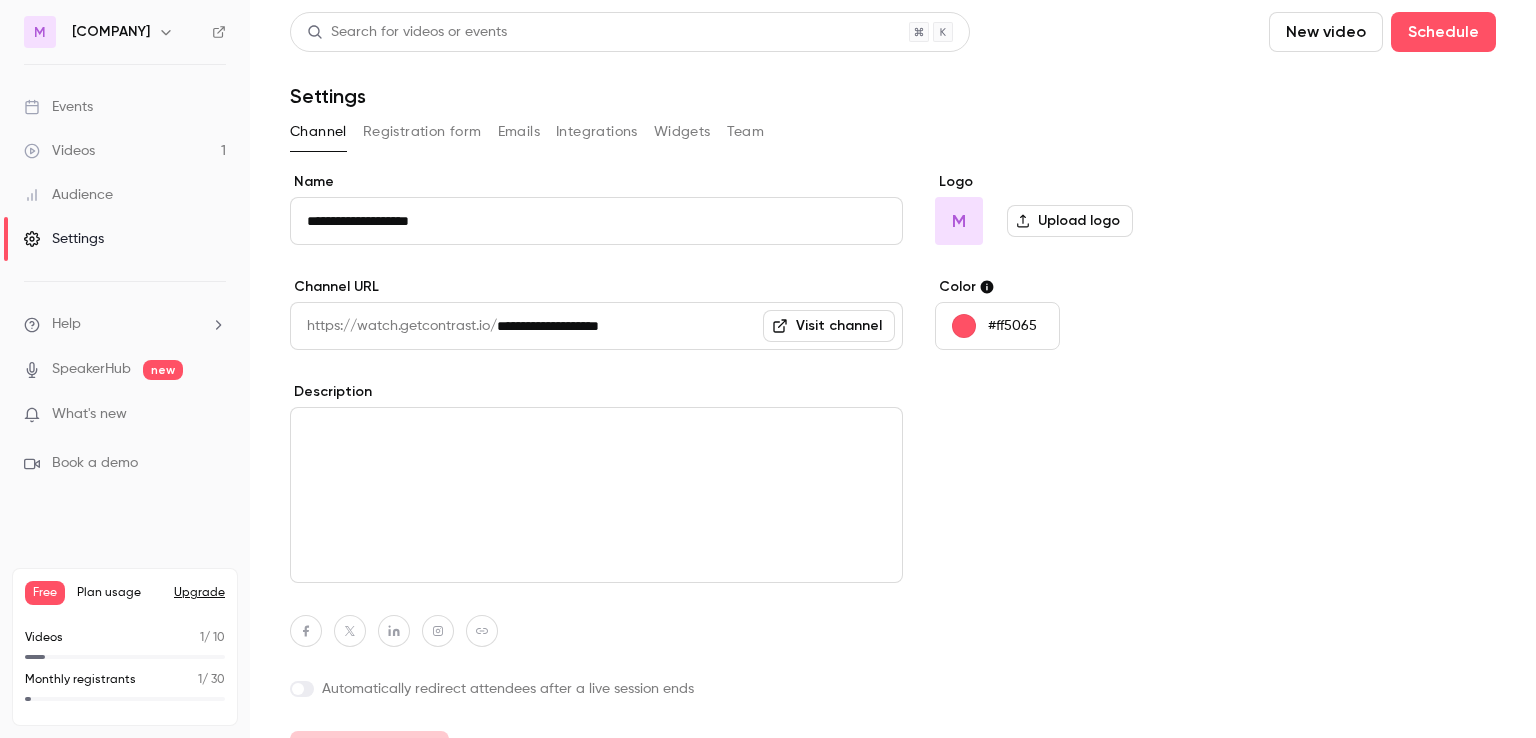 click on "Registration form" at bounding box center (422, 132) 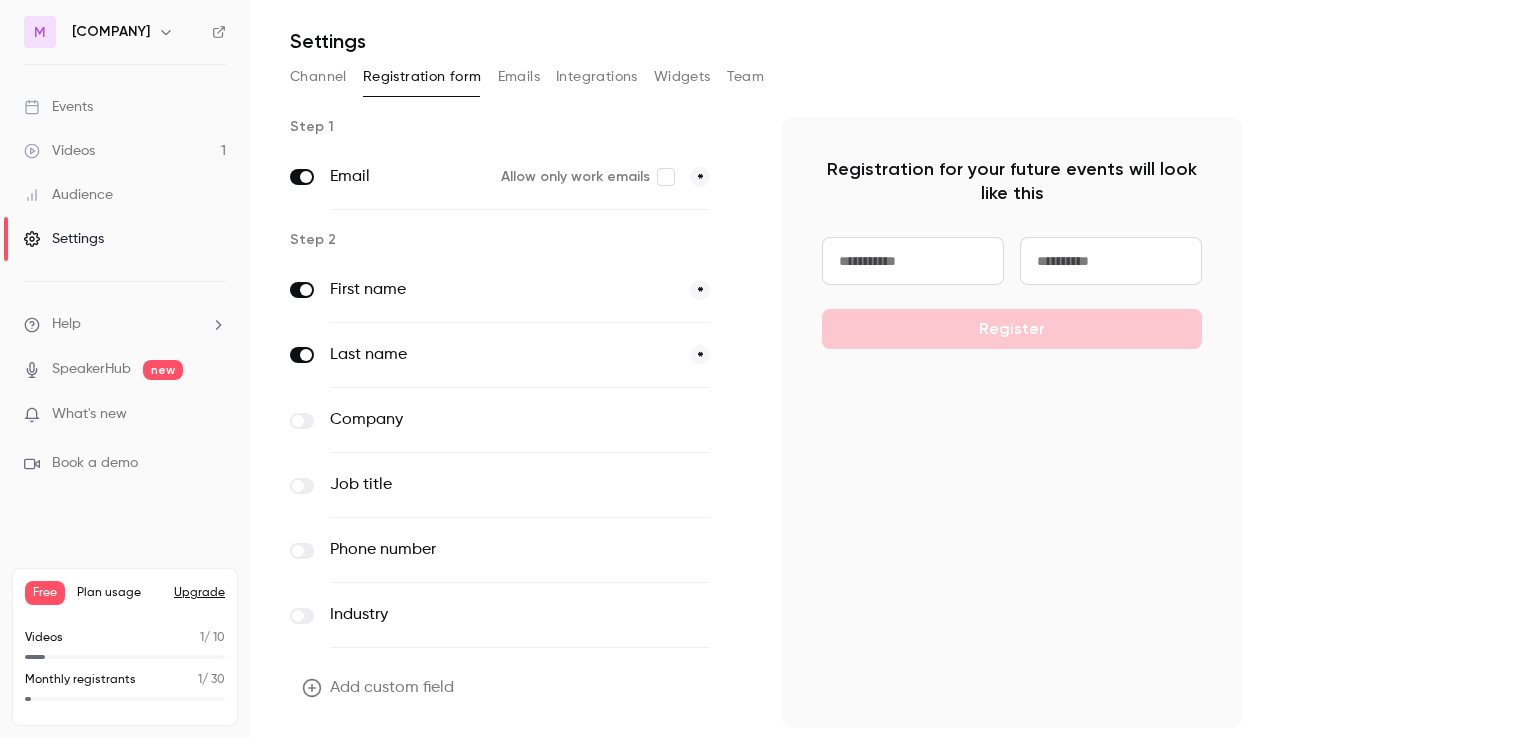 scroll, scrollTop: 0, scrollLeft: 0, axis: both 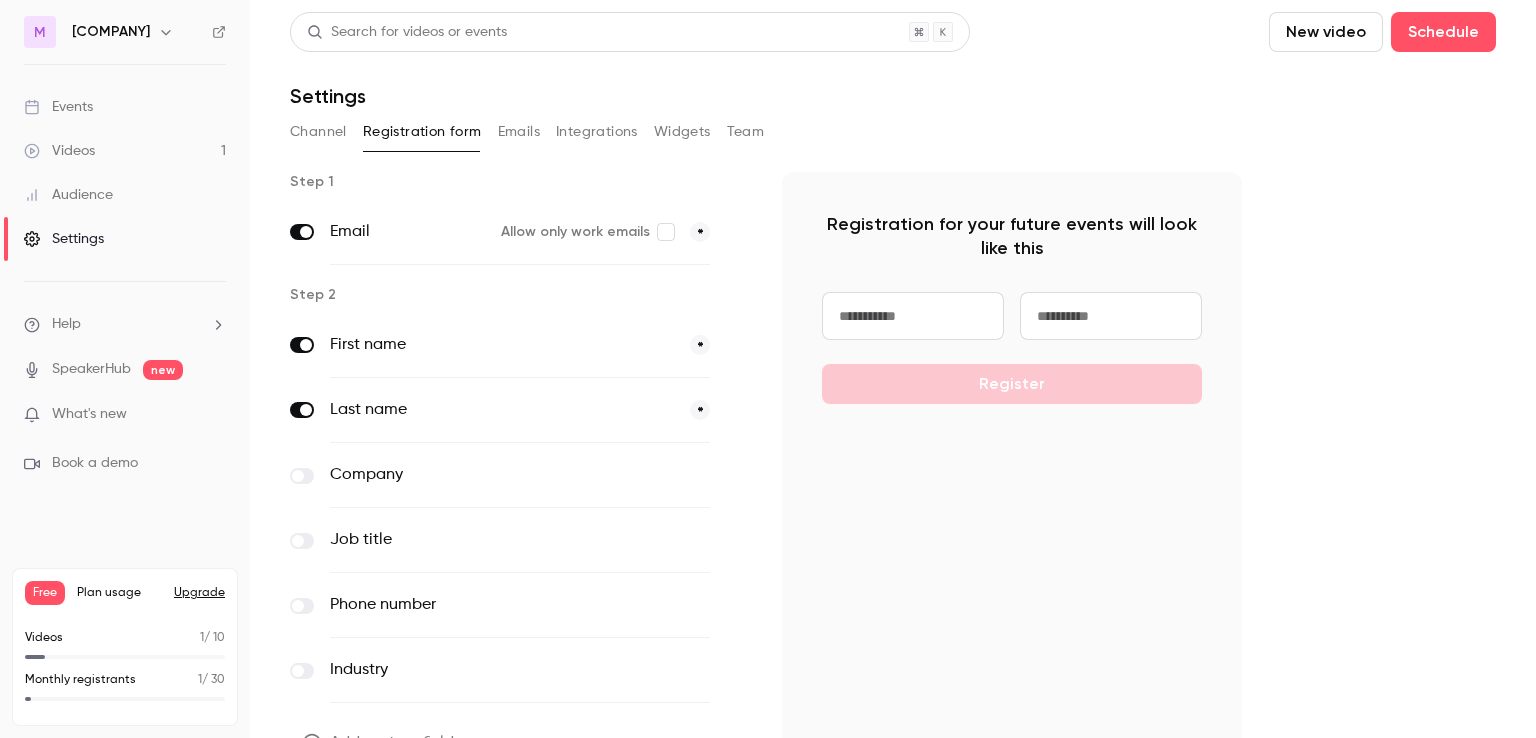 click on "Emails" at bounding box center [519, 132] 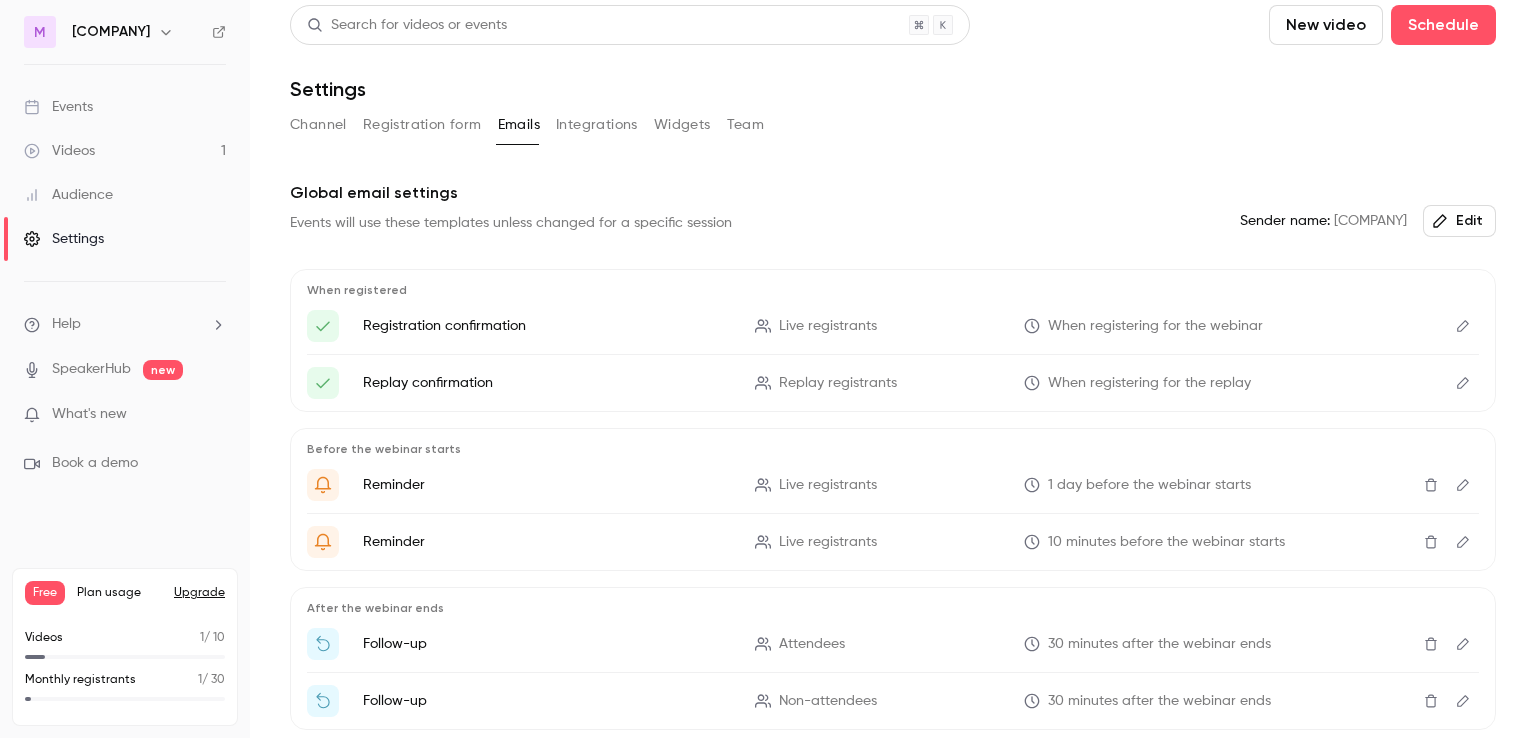 scroll, scrollTop: 0, scrollLeft: 0, axis: both 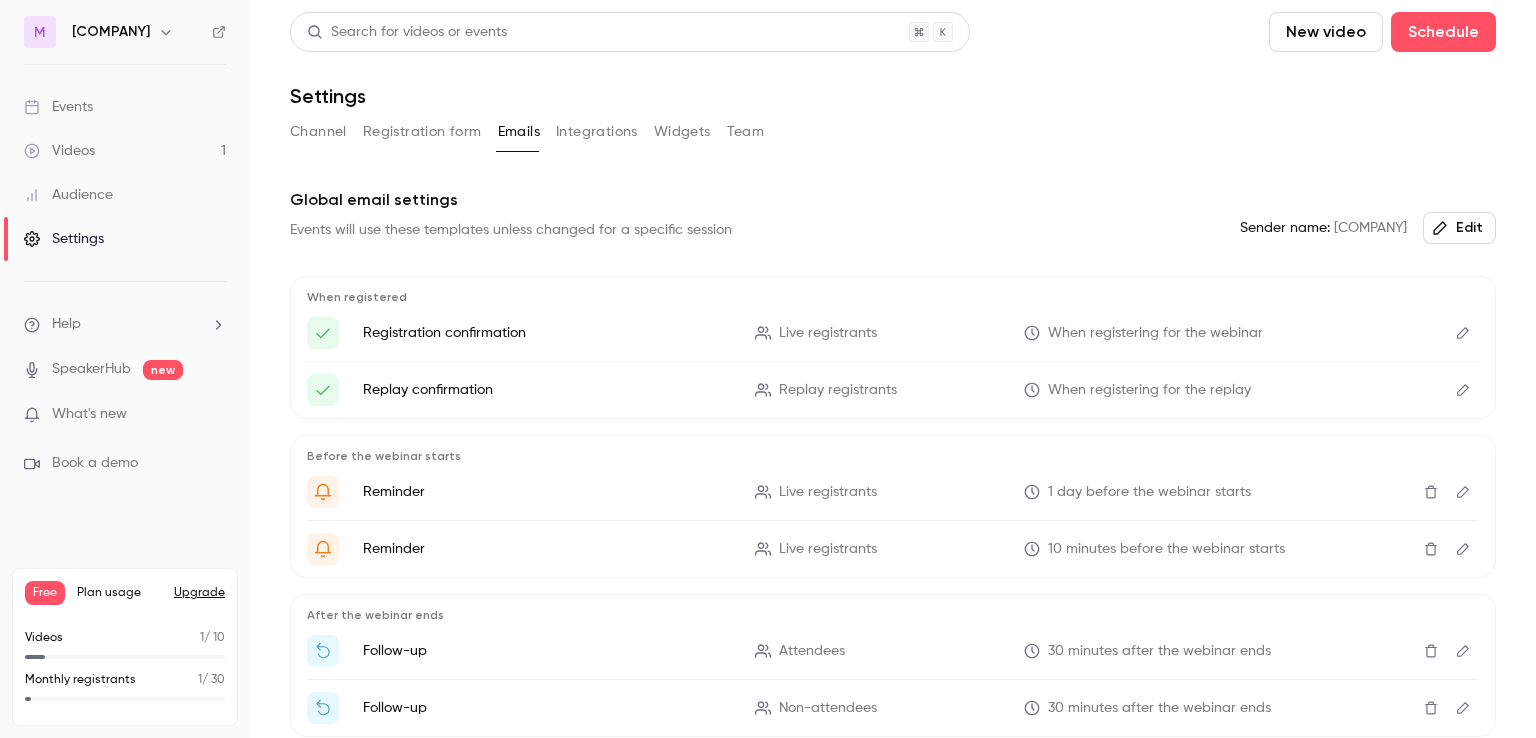click on "Integrations" at bounding box center [597, 132] 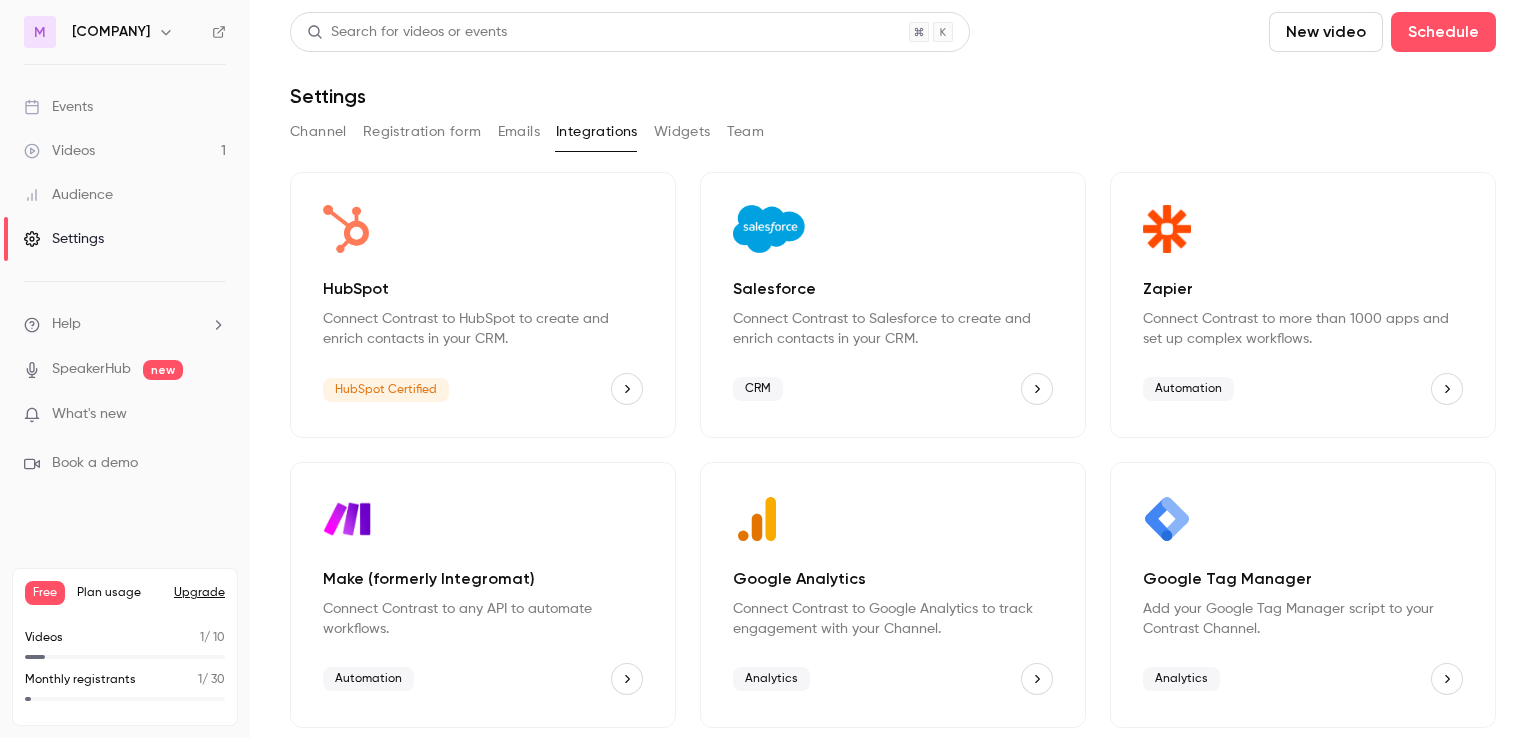 click 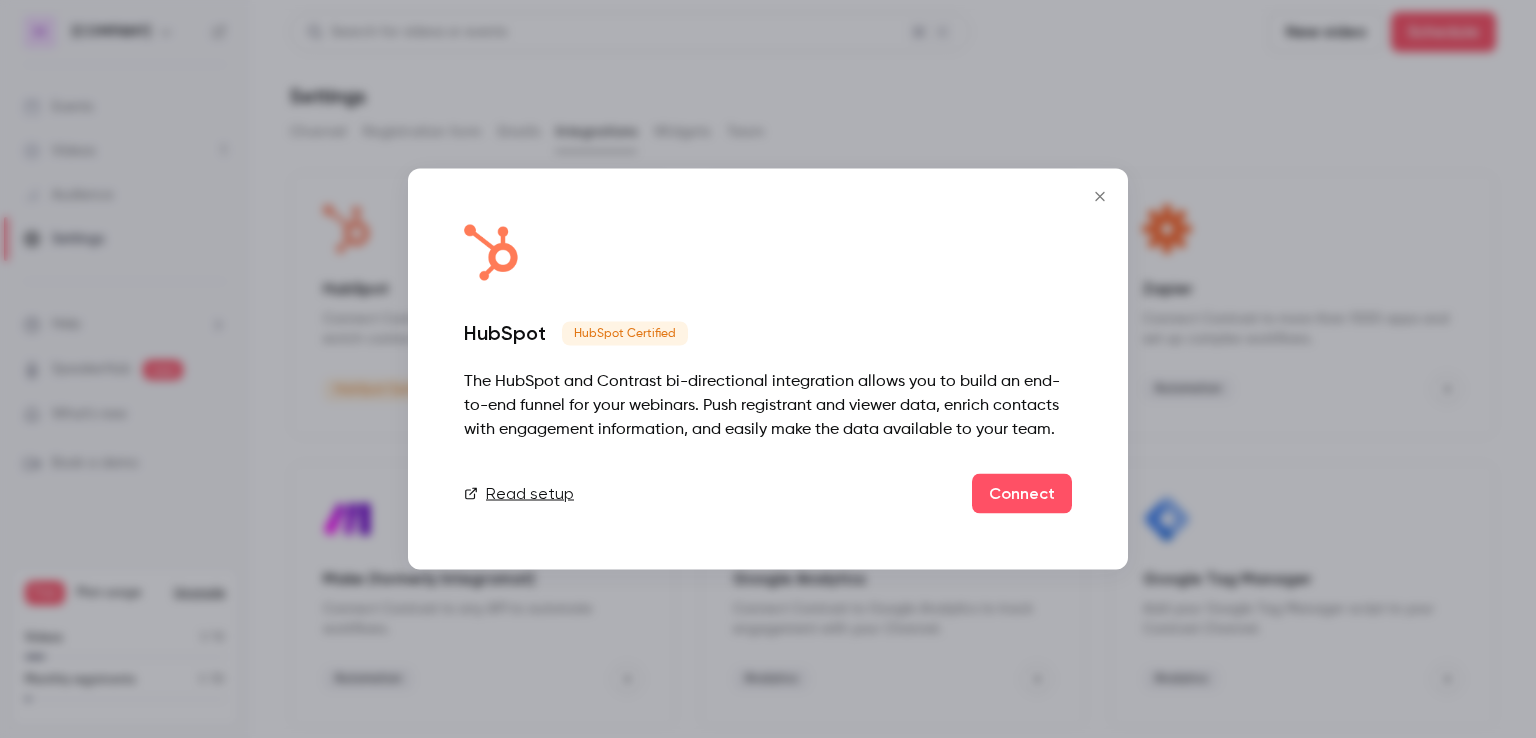 click on "Read setup" at bounding box center (519, 494) 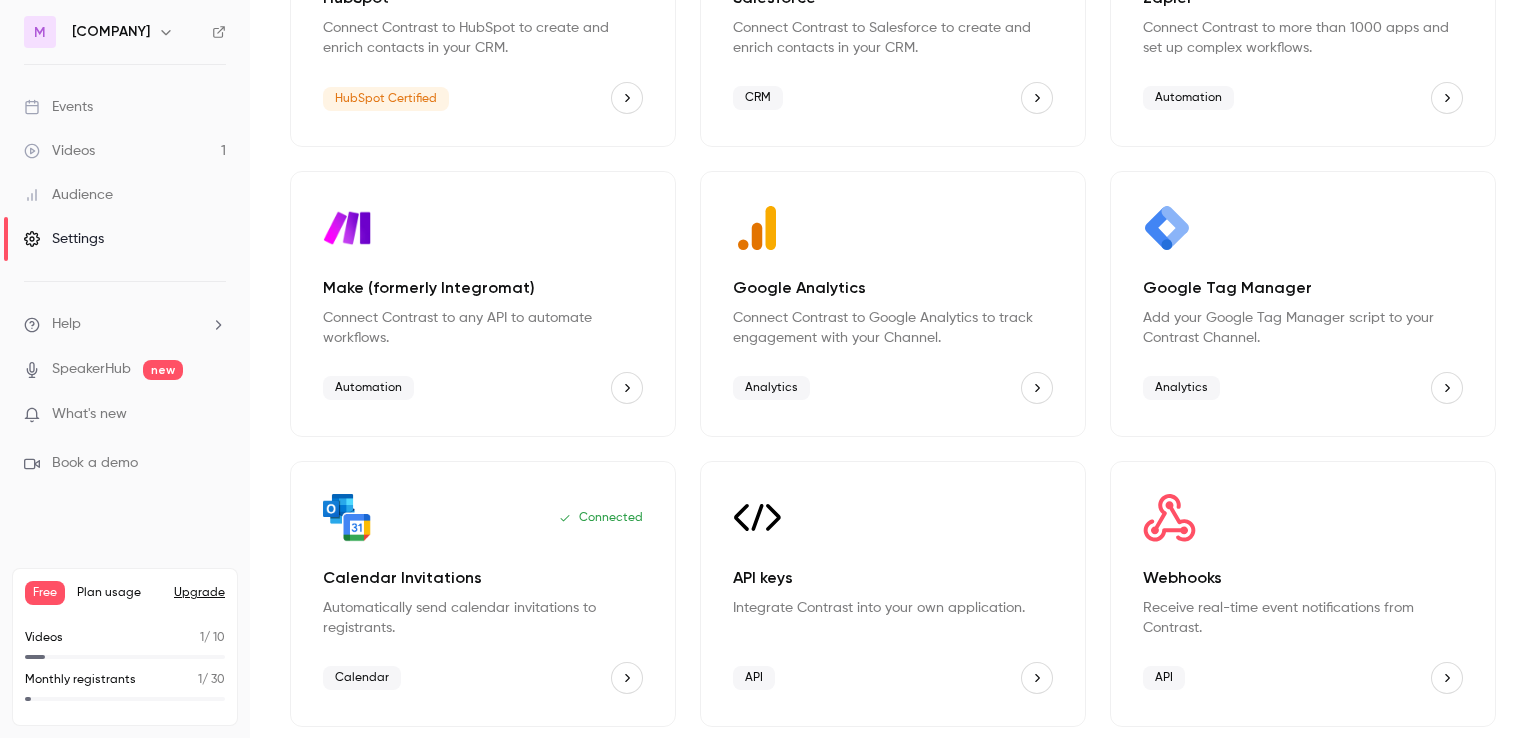 scroll, scrollTop: 0, scrollLeft: 0, axis: both 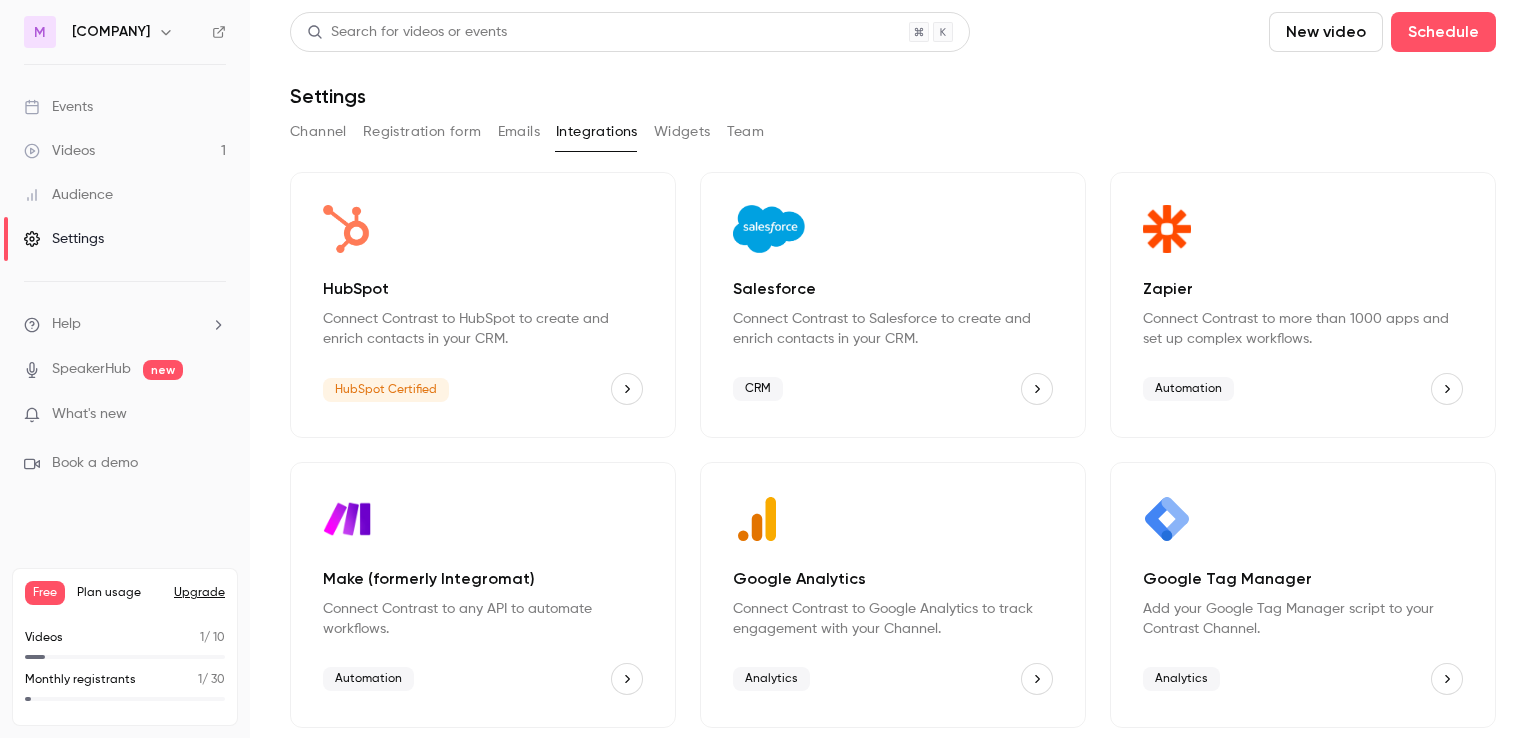 click on "Widgets" at bounding box center [682, 132] 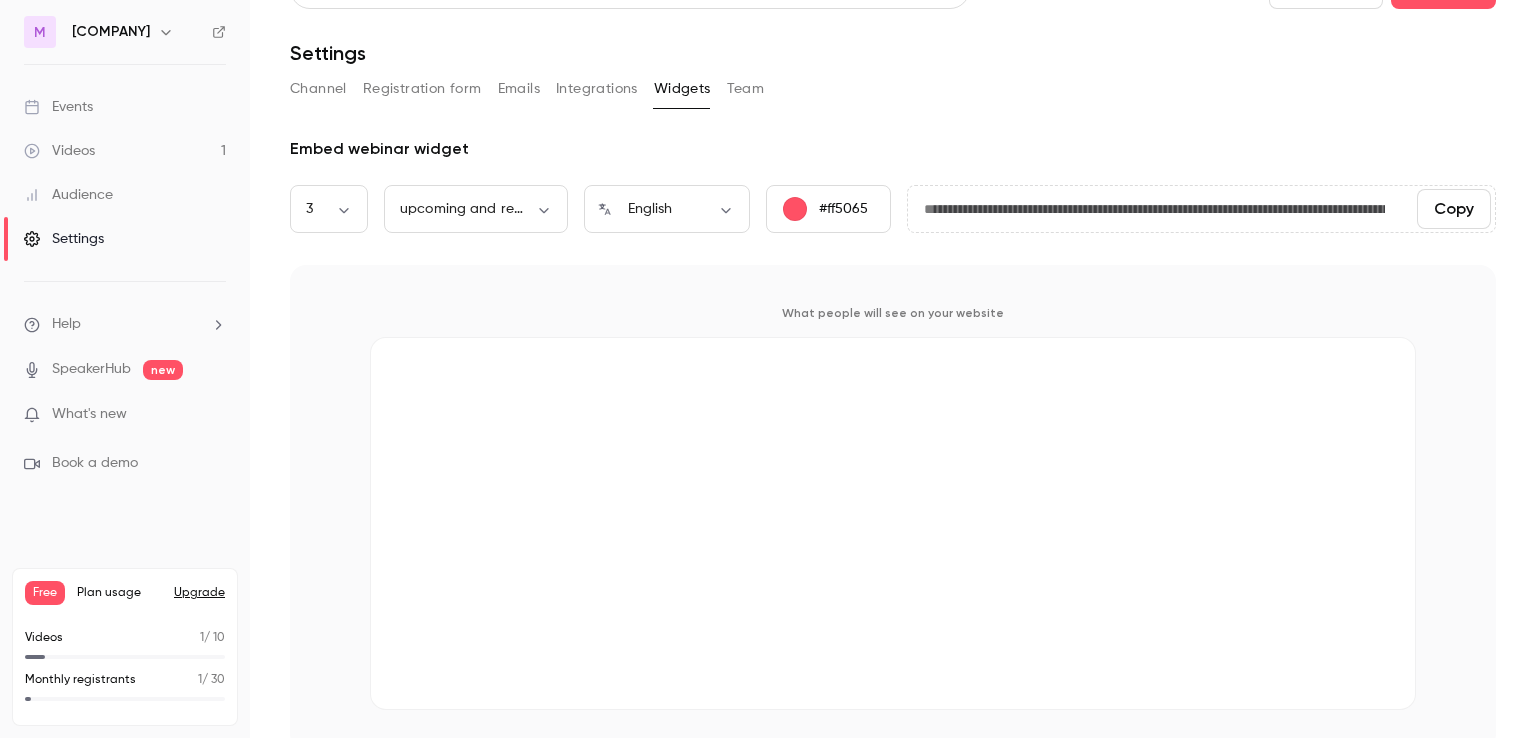 scroll, scrollTop: 67, scrollLeft: 0, axis: vertical 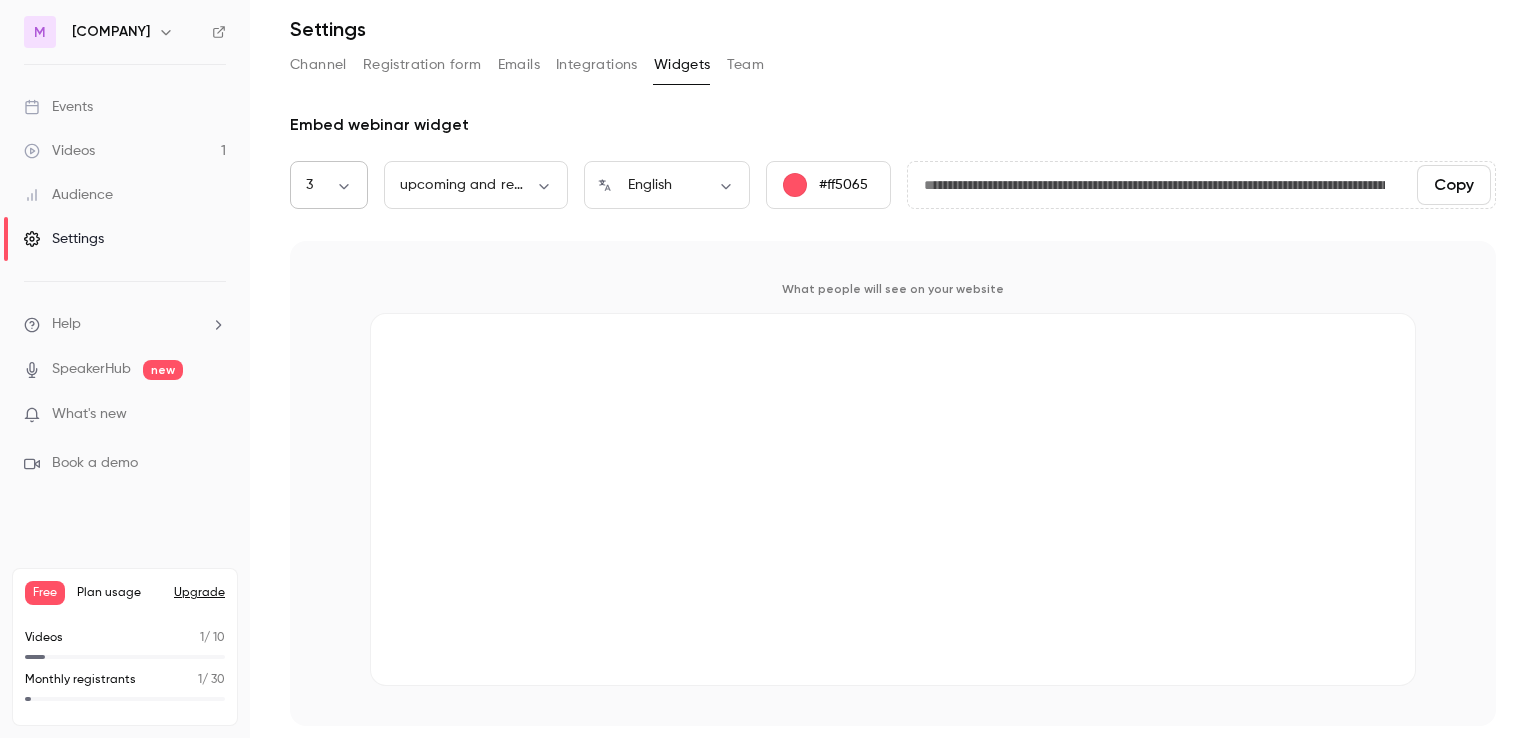click on "**********" at bounding box center (768, 369) 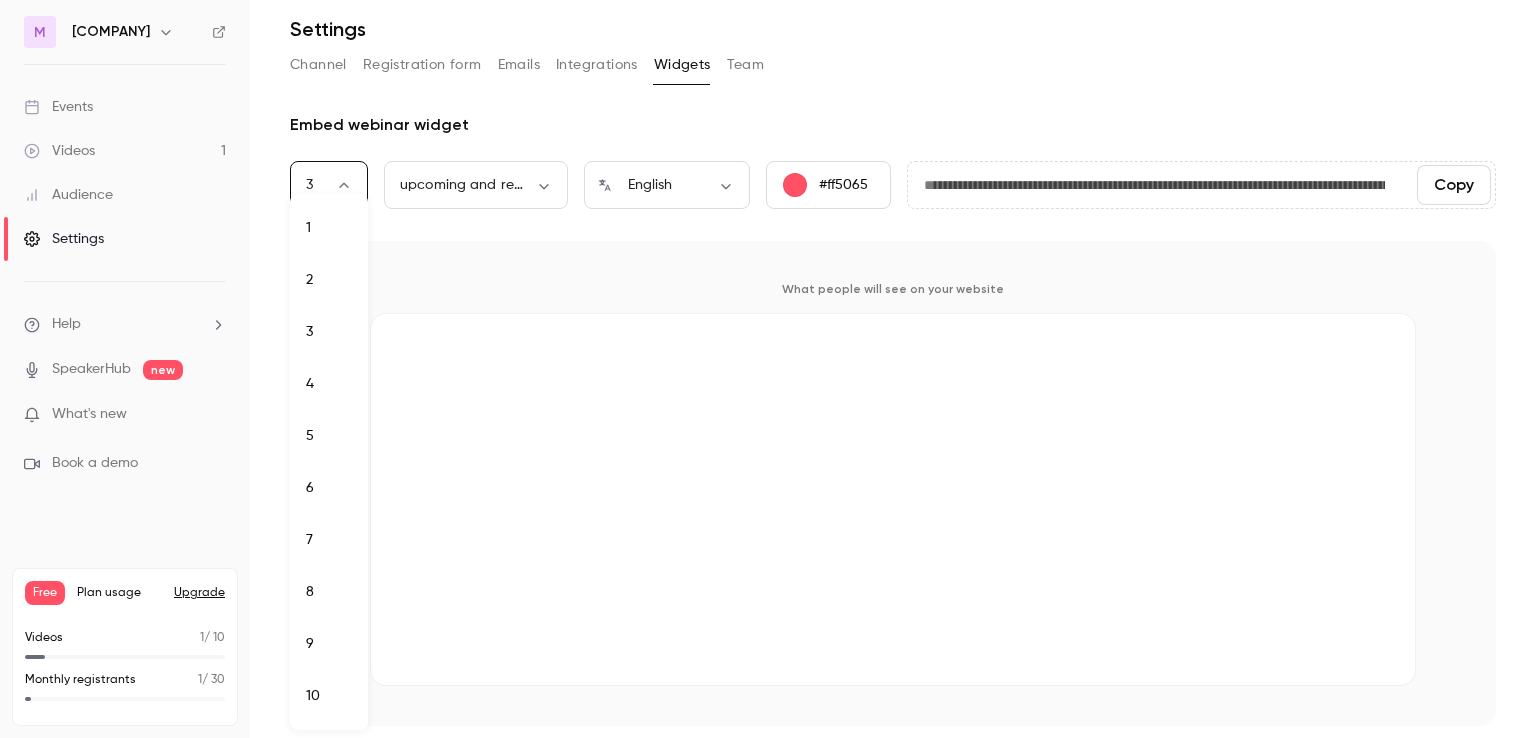 click at bounding box center (768, 369) 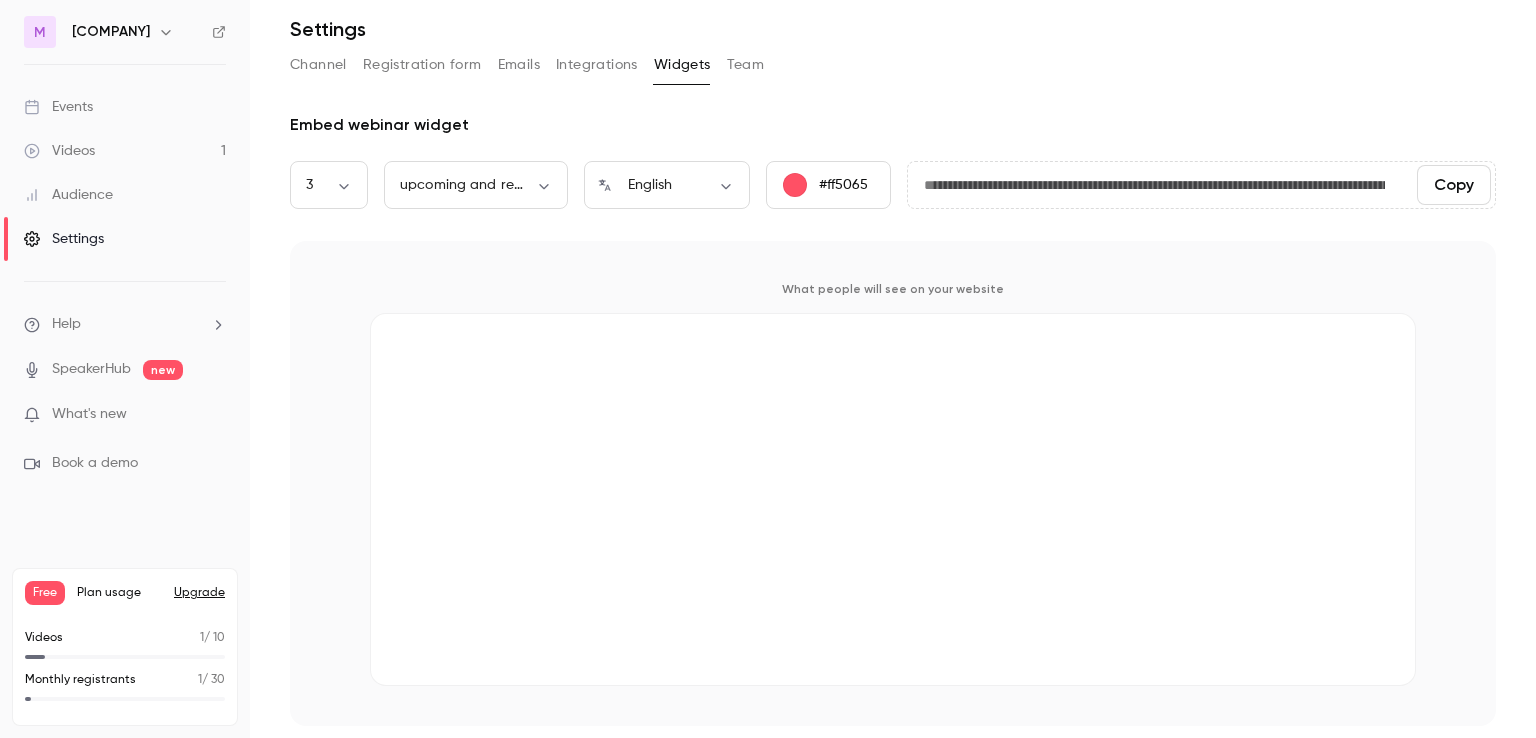 click on "Events" at bounding box center [58, 107] 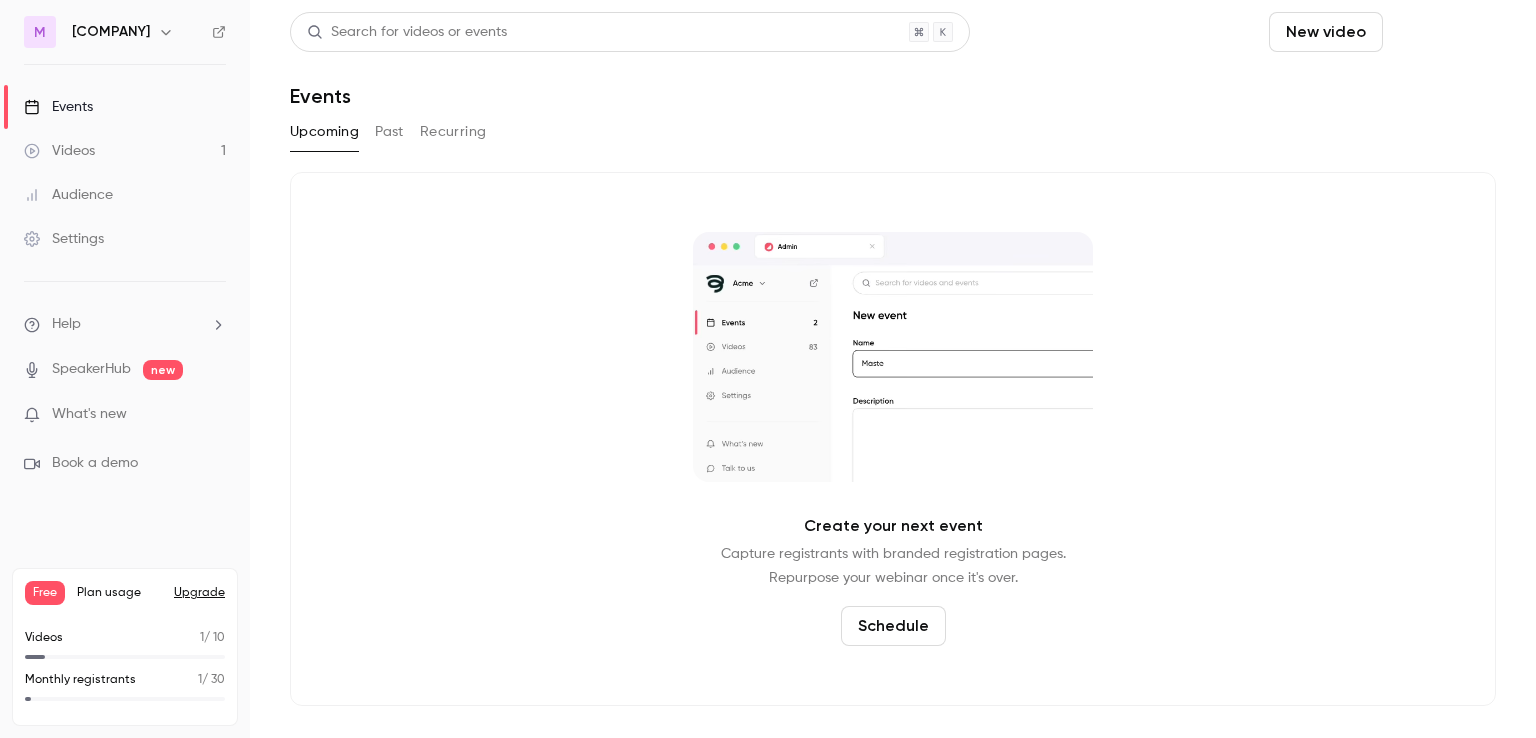 click on "Schedule" at bounding box center [1443, 32] 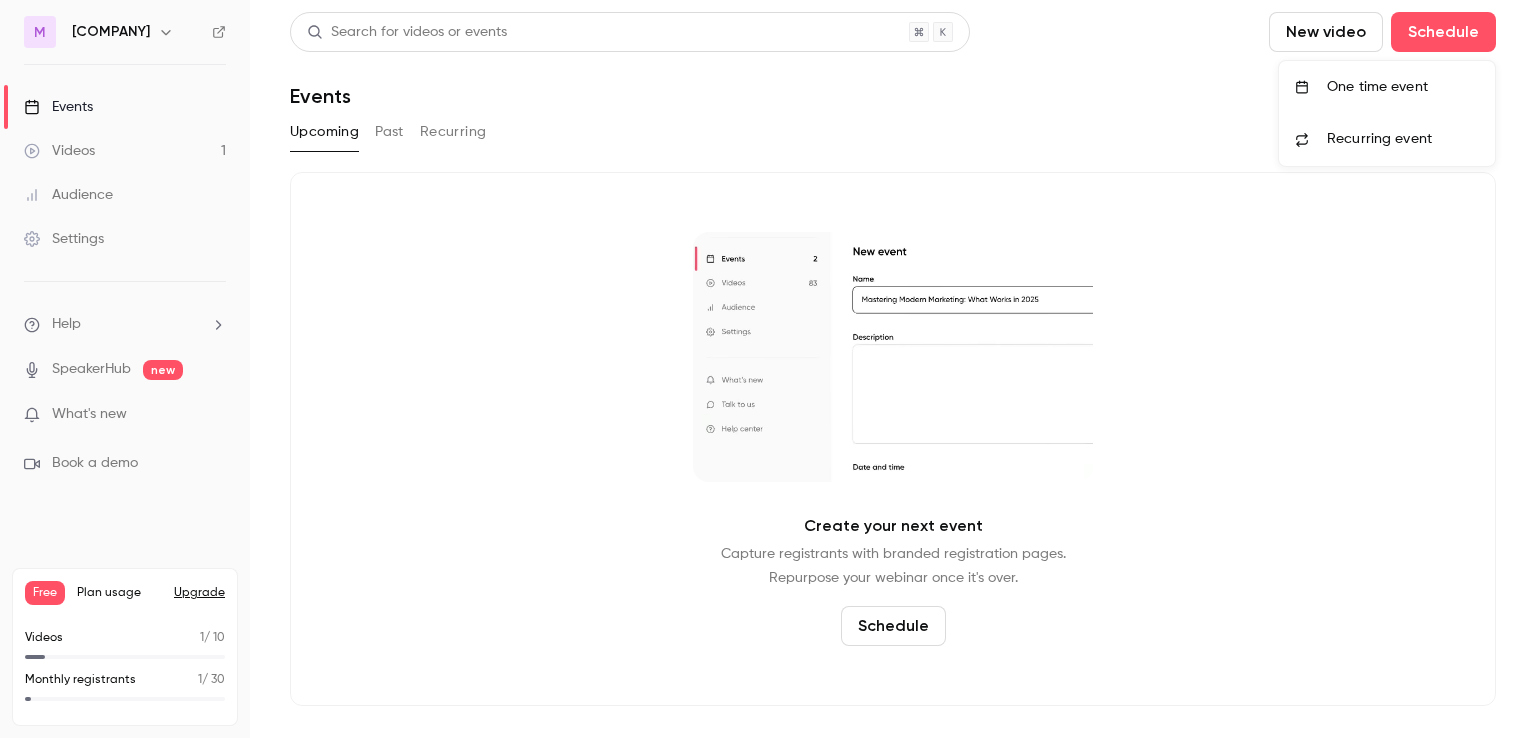click on "One time event" at bounding box center [1403, 87] 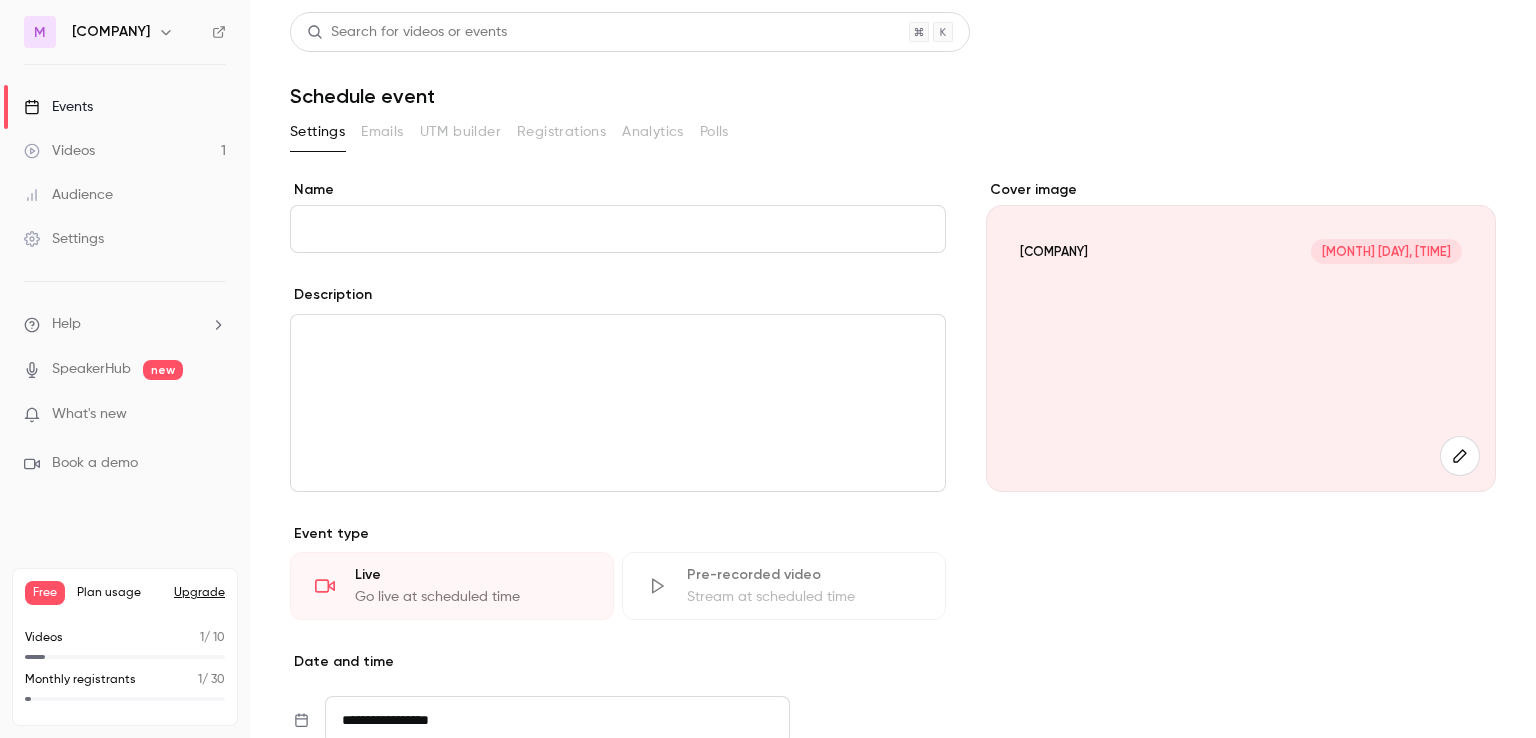 click on "Name" at bounding box center (618, 229) 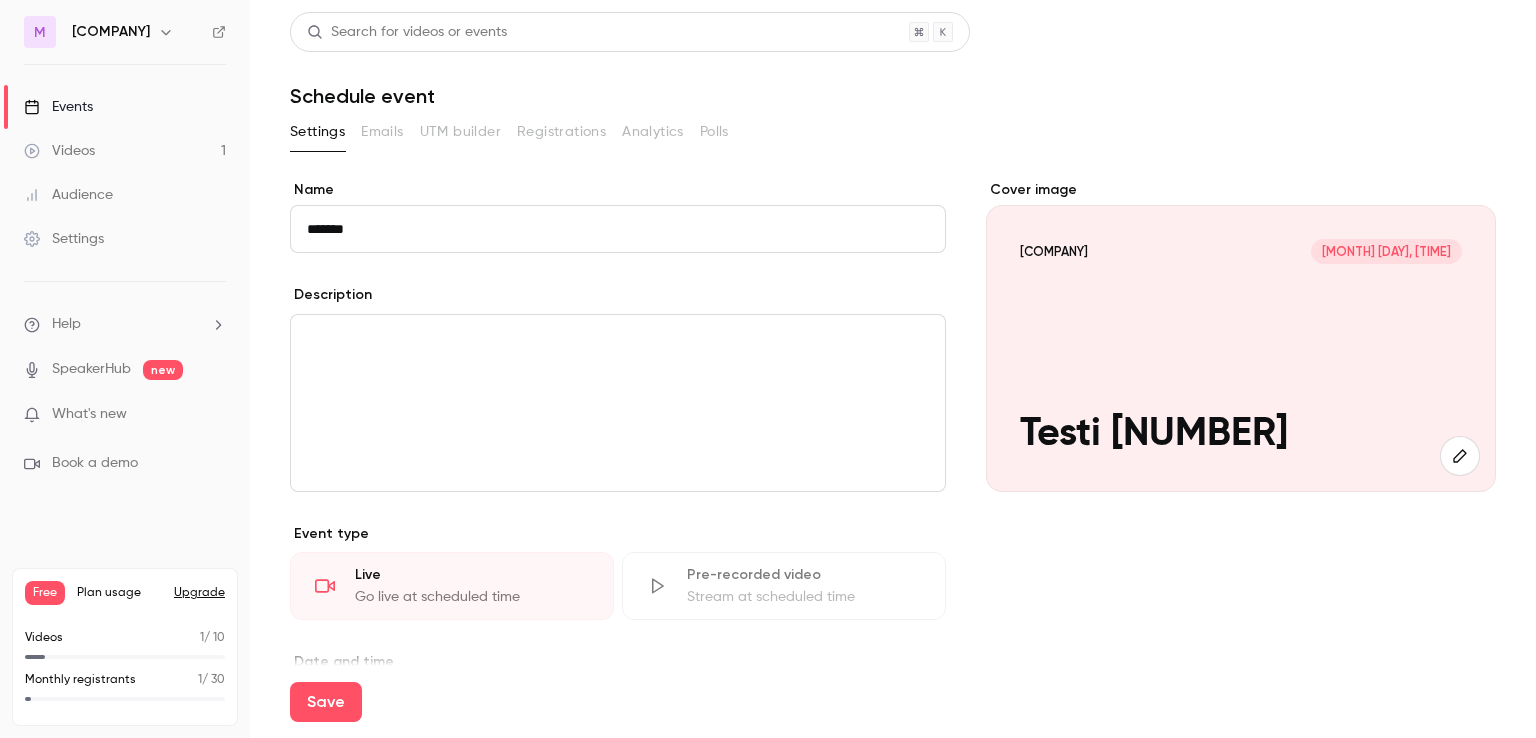type on "*******" 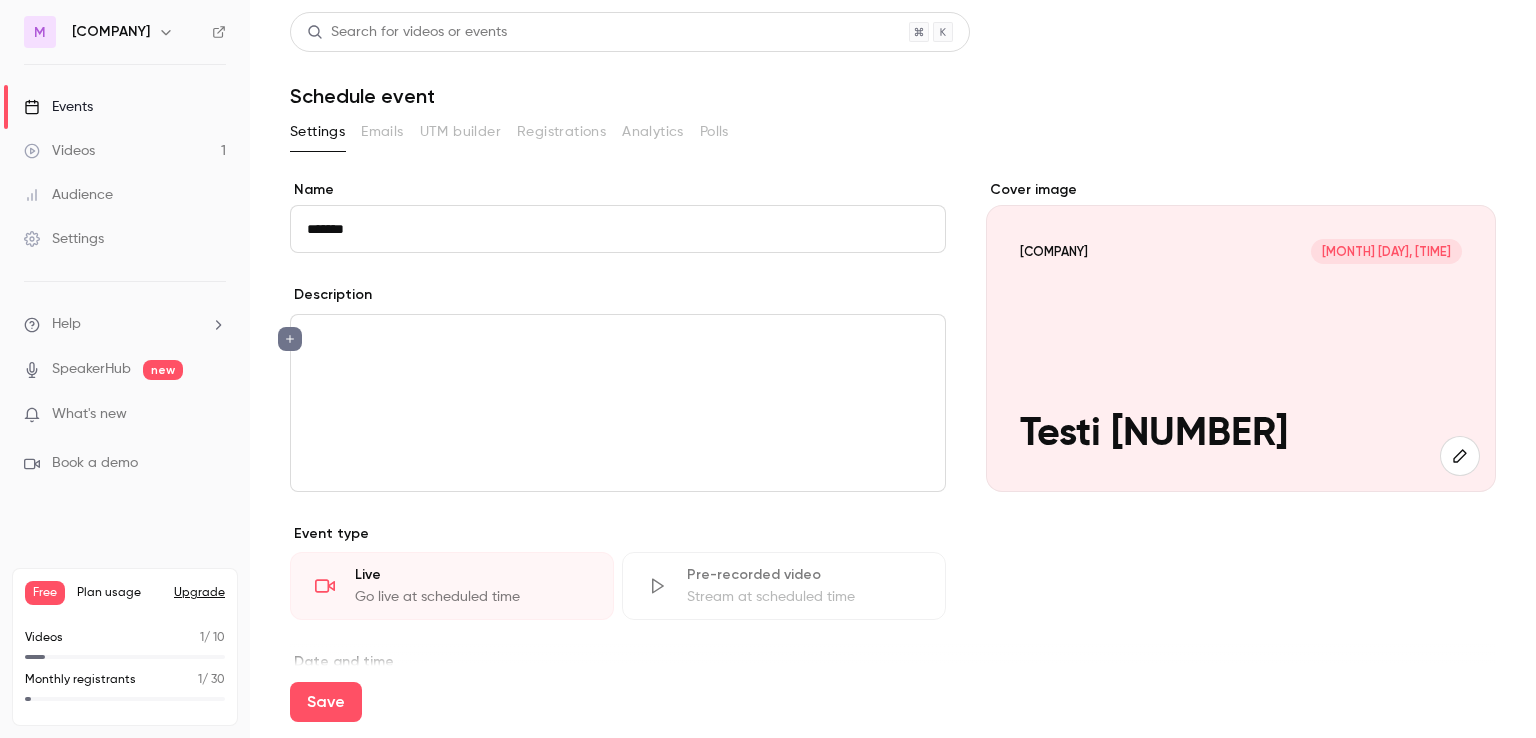 type 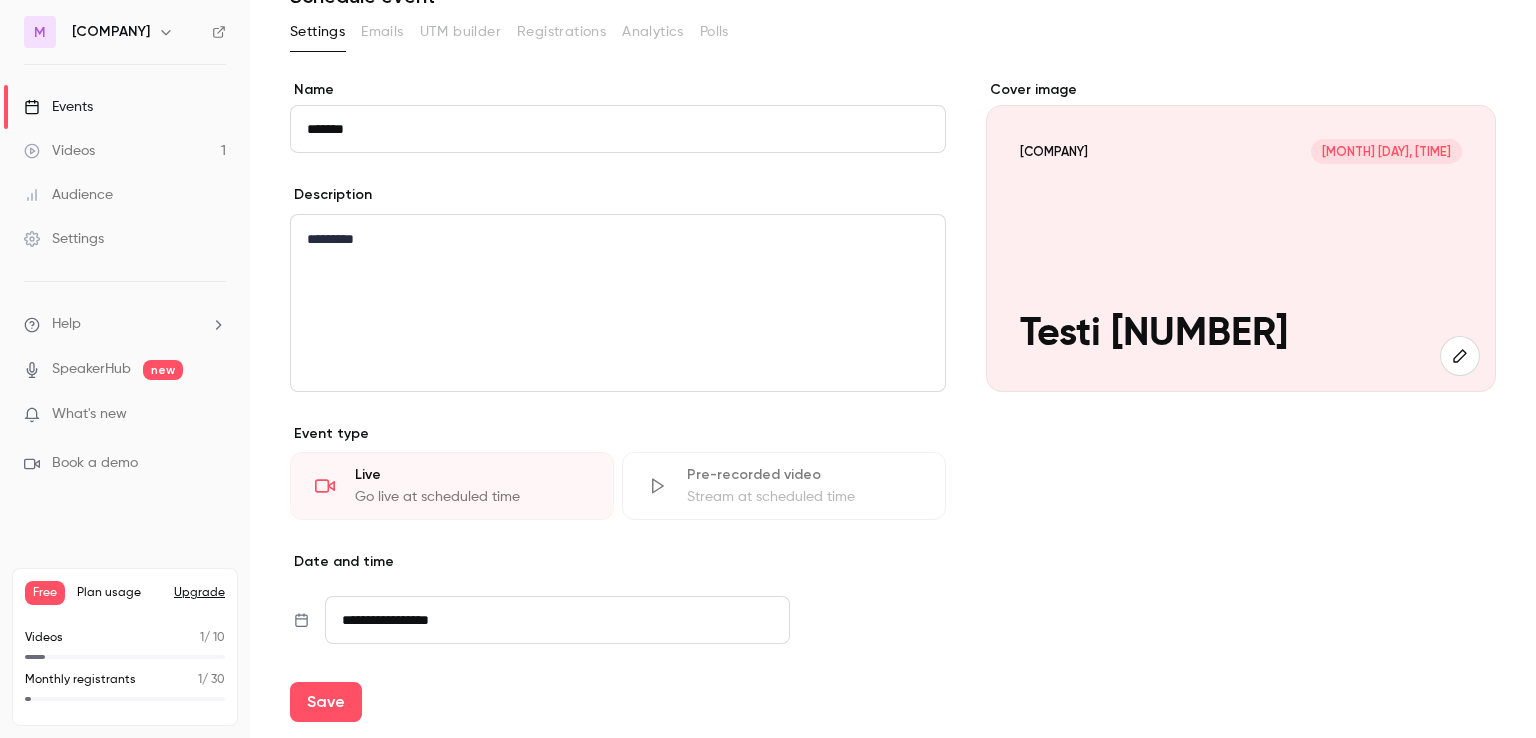 scroll, scrollTop: 379, scrollLeft: 0, axis: vertical 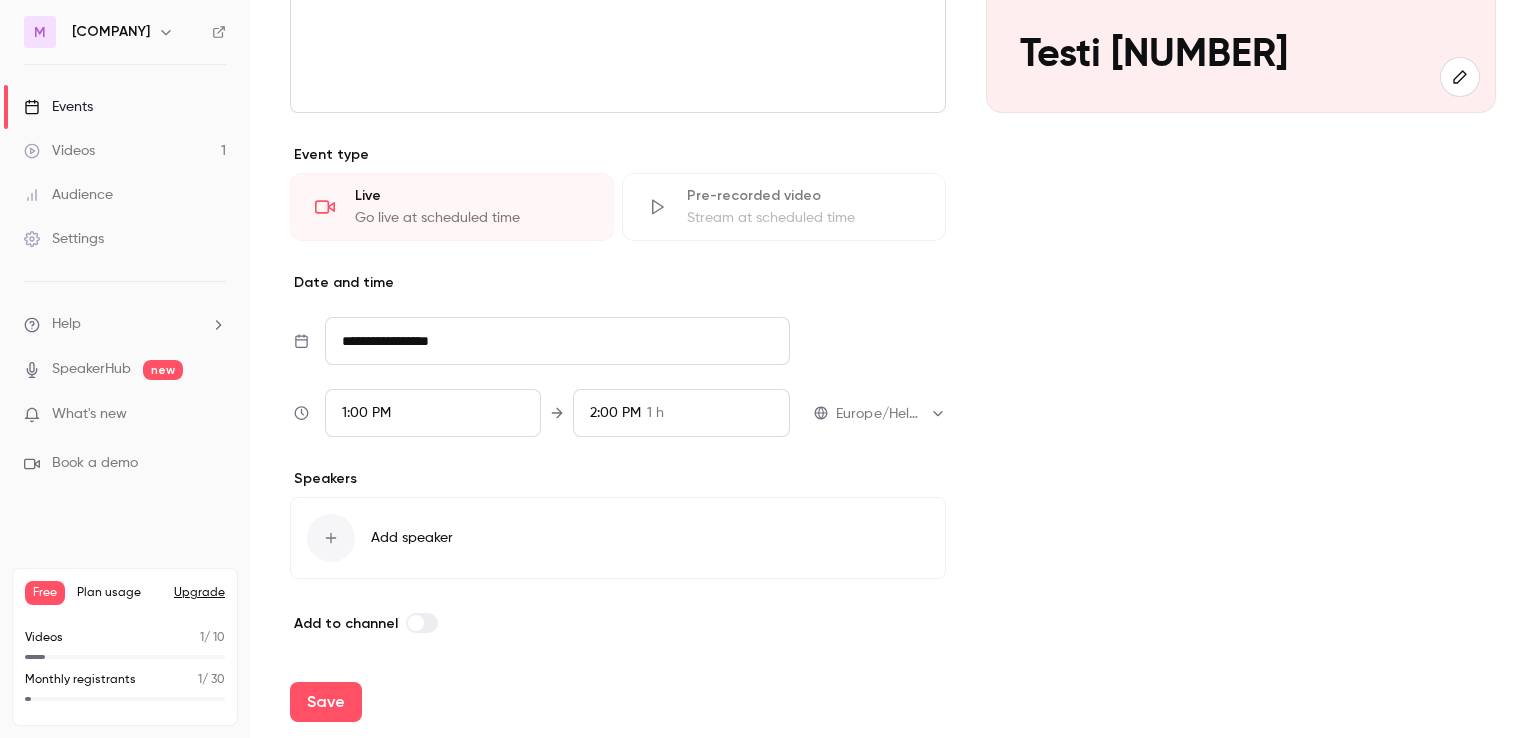 click at bounding box center [331, 538] 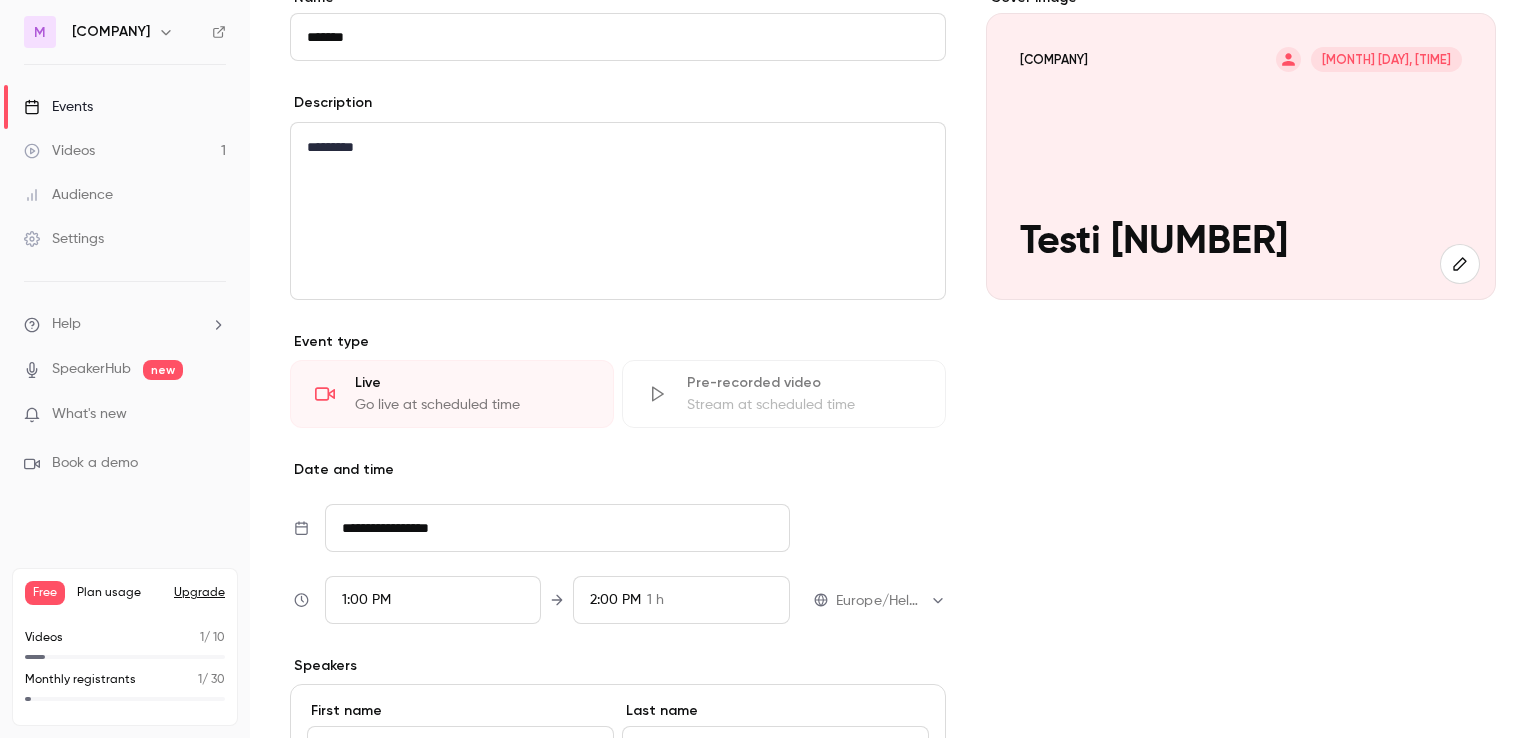 scroll, scrollTop: 157, scrollLeft: 0, axis: vertical 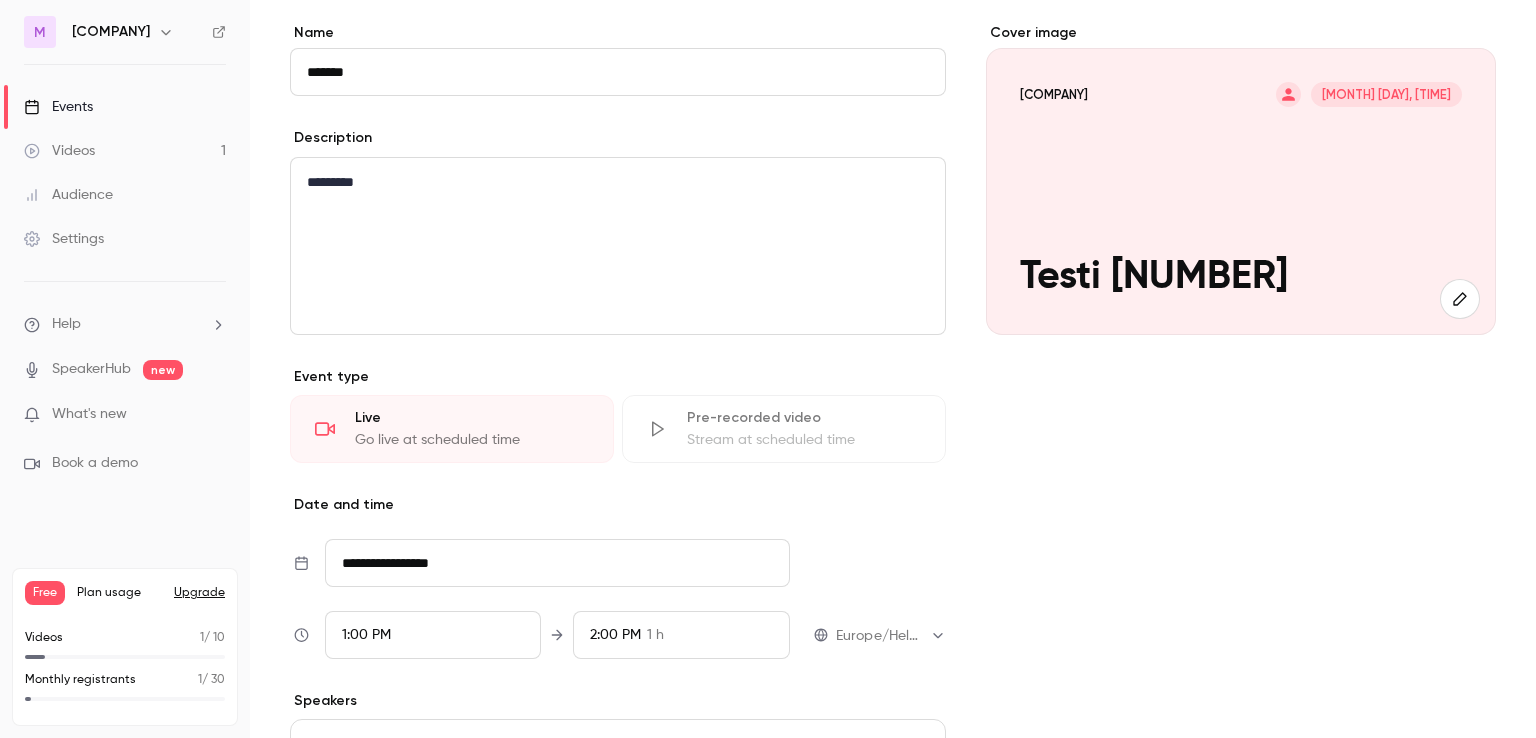 click on "Videos 1" at bounding box center [125, 151] 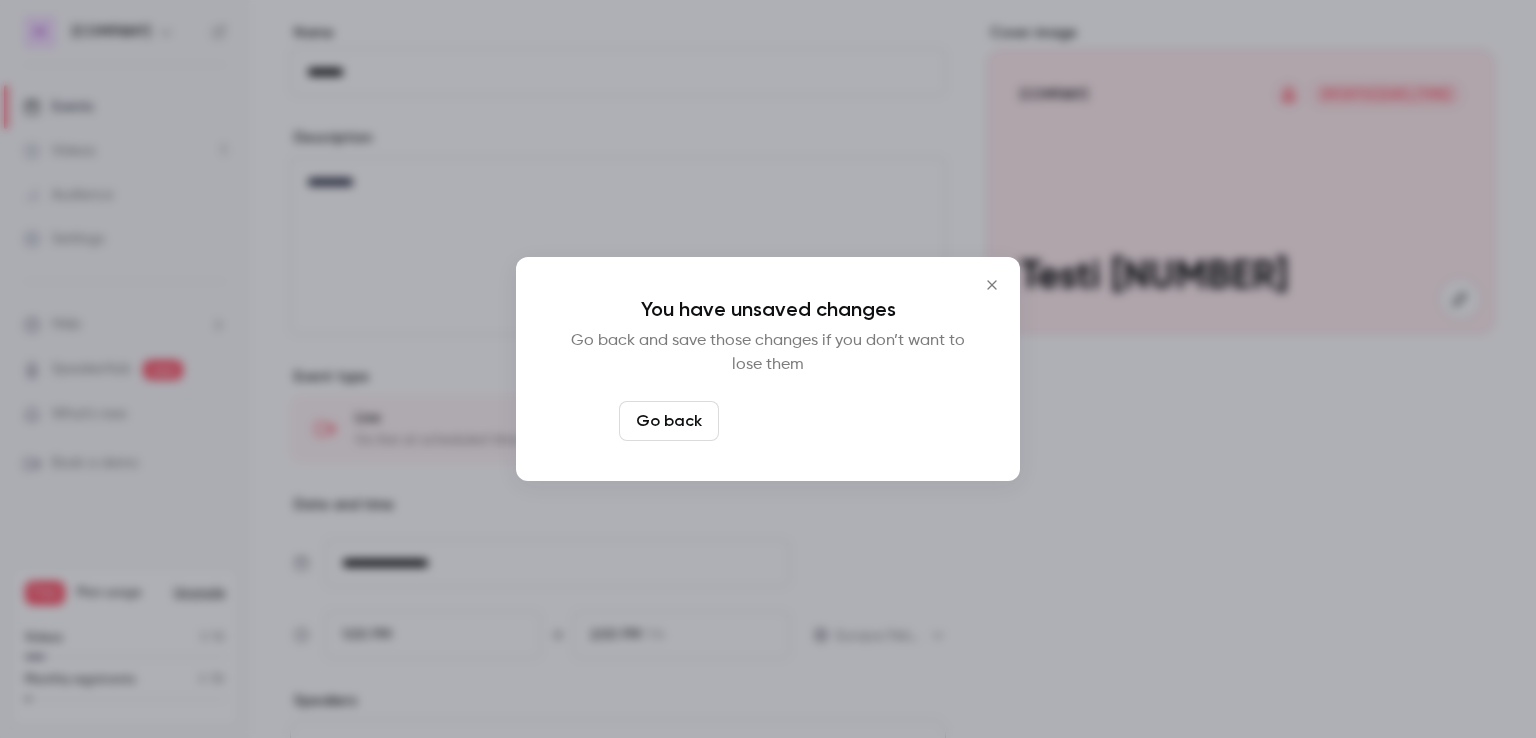 click on "Leave page anyway" at bounding box center (822, 421) 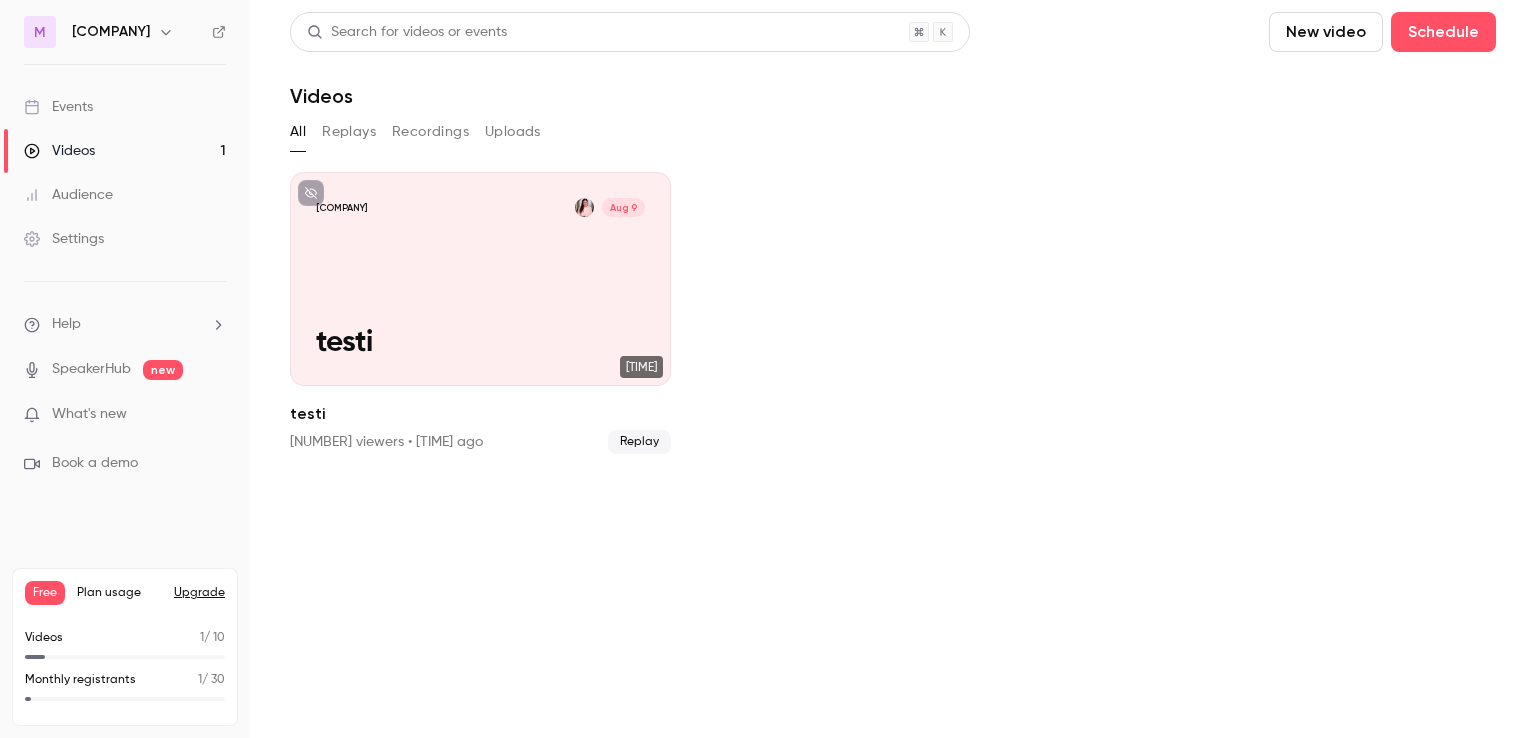 click on "Settings" at bounding box center (125, 239) 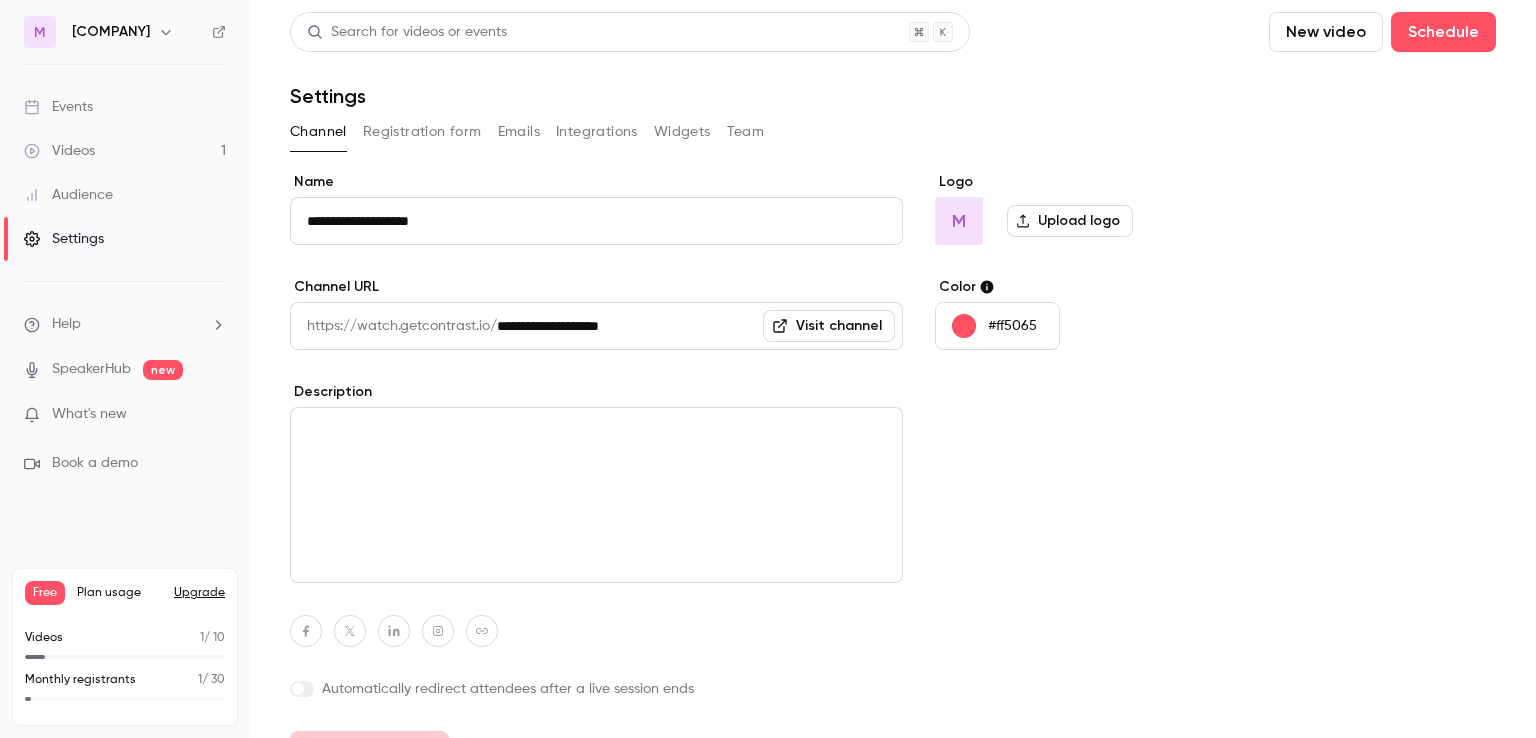click on "Registration form" at bounding box center (422, 132) 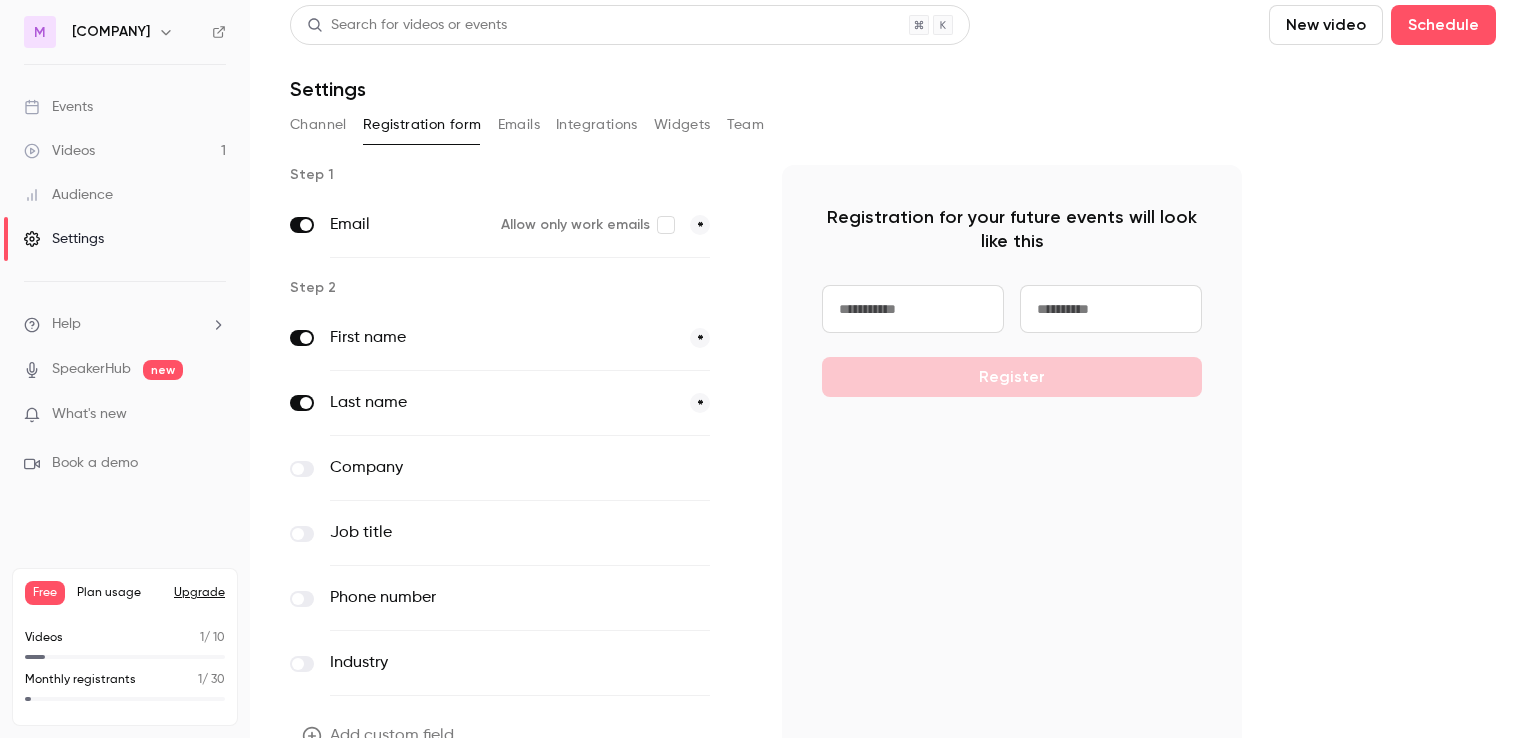 scroll, scrollTop: 0, scrollLeft: 0, axis: both 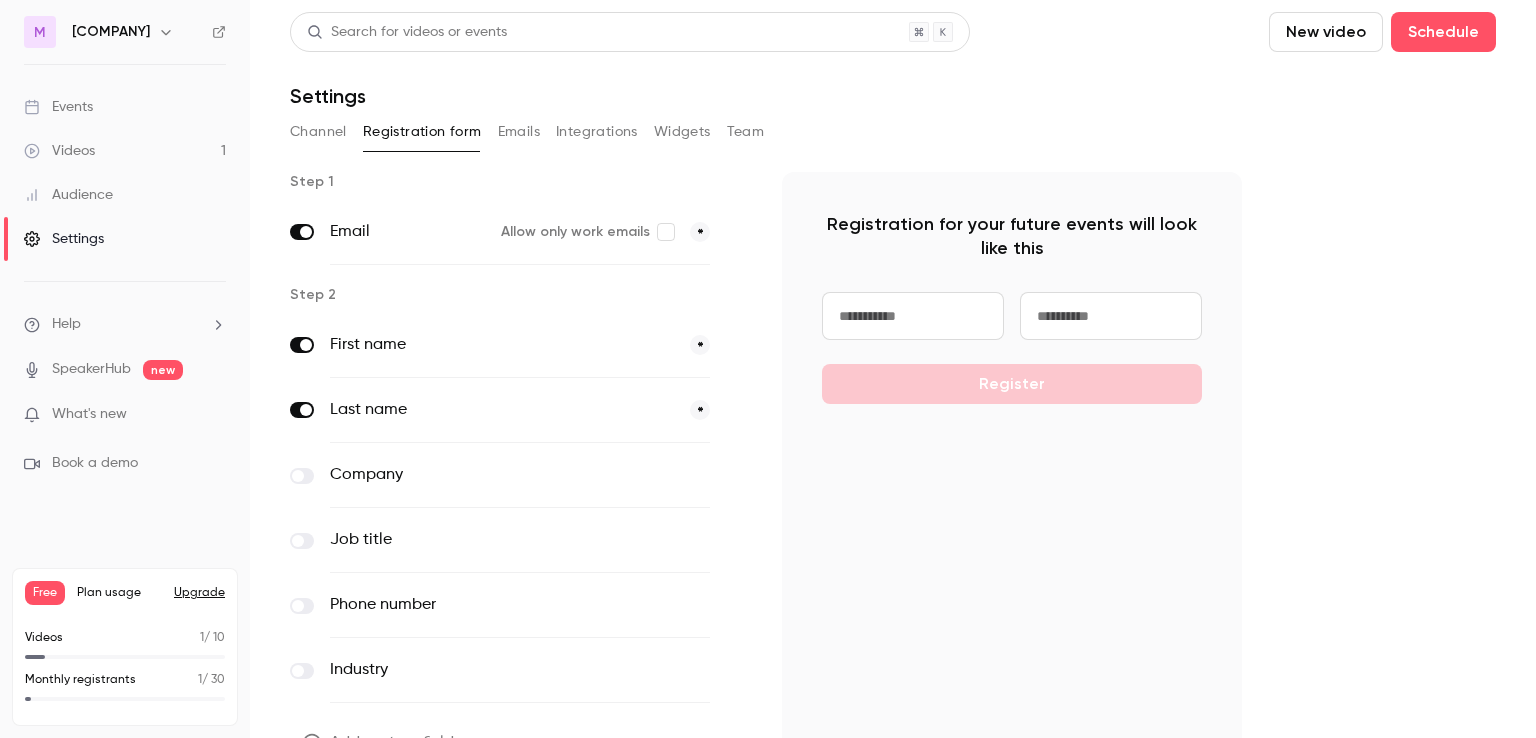 click on "Emails" at bounding box center [519, 132] 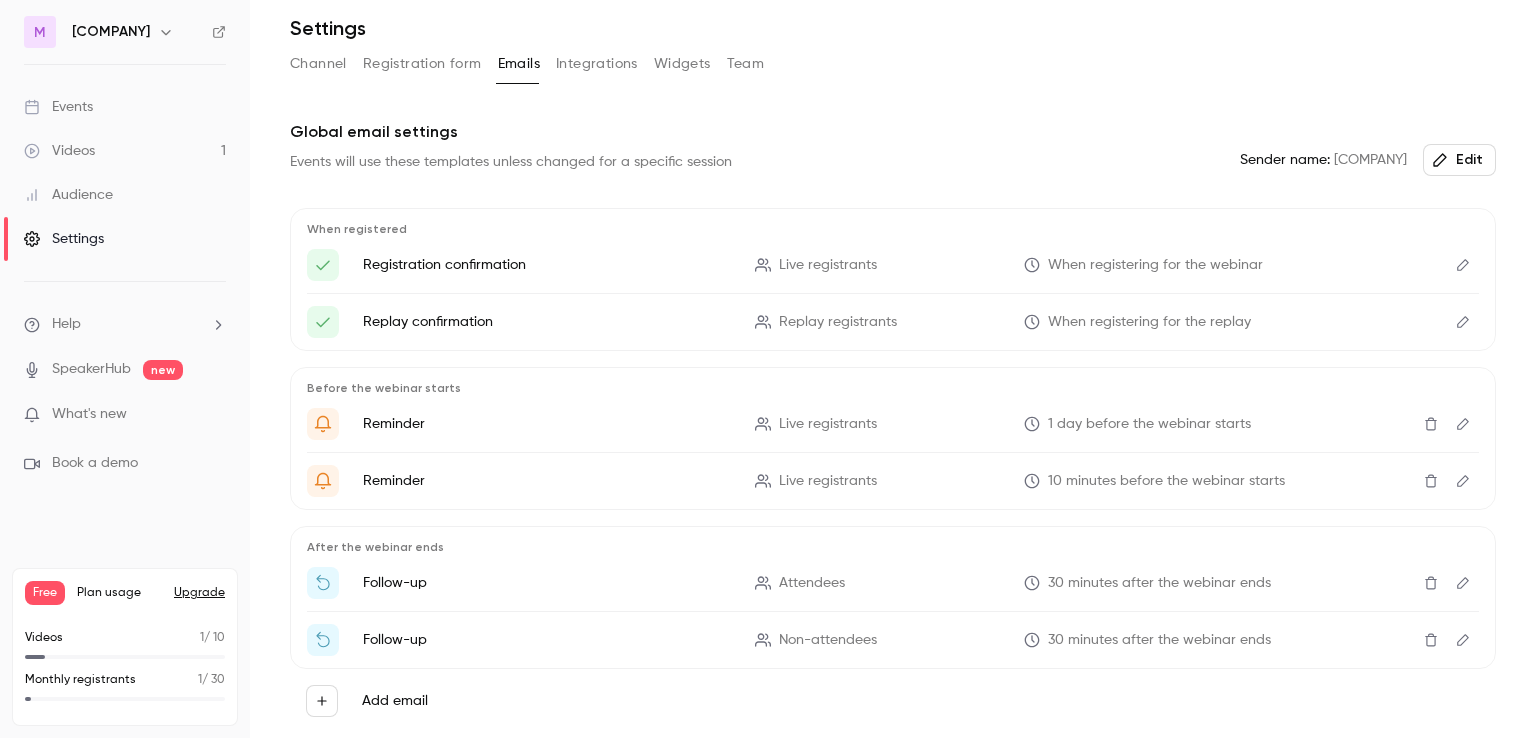 scroll, scrollTop: 146, scrollLeft: 0, axis: vertical 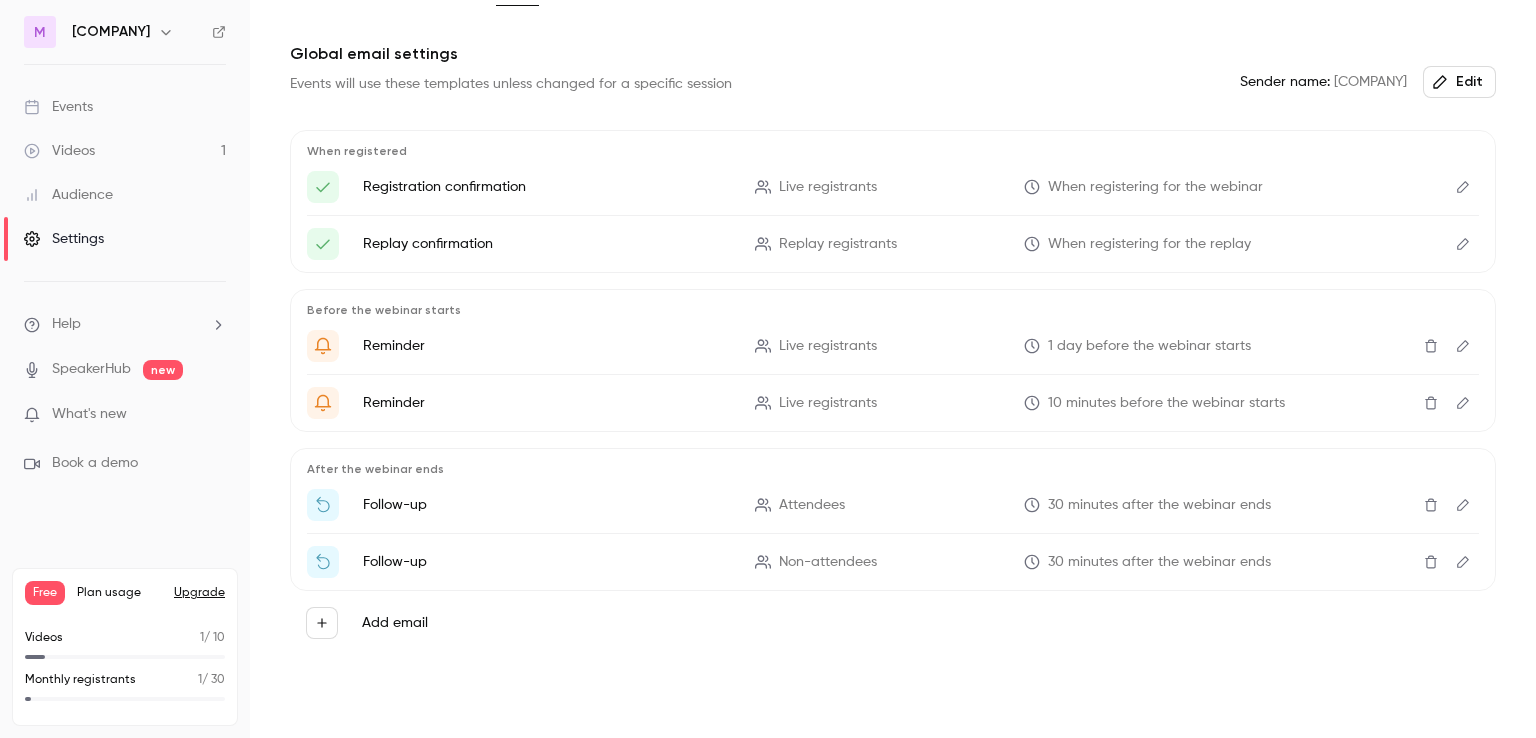 click at bounding box center (1463, 505) 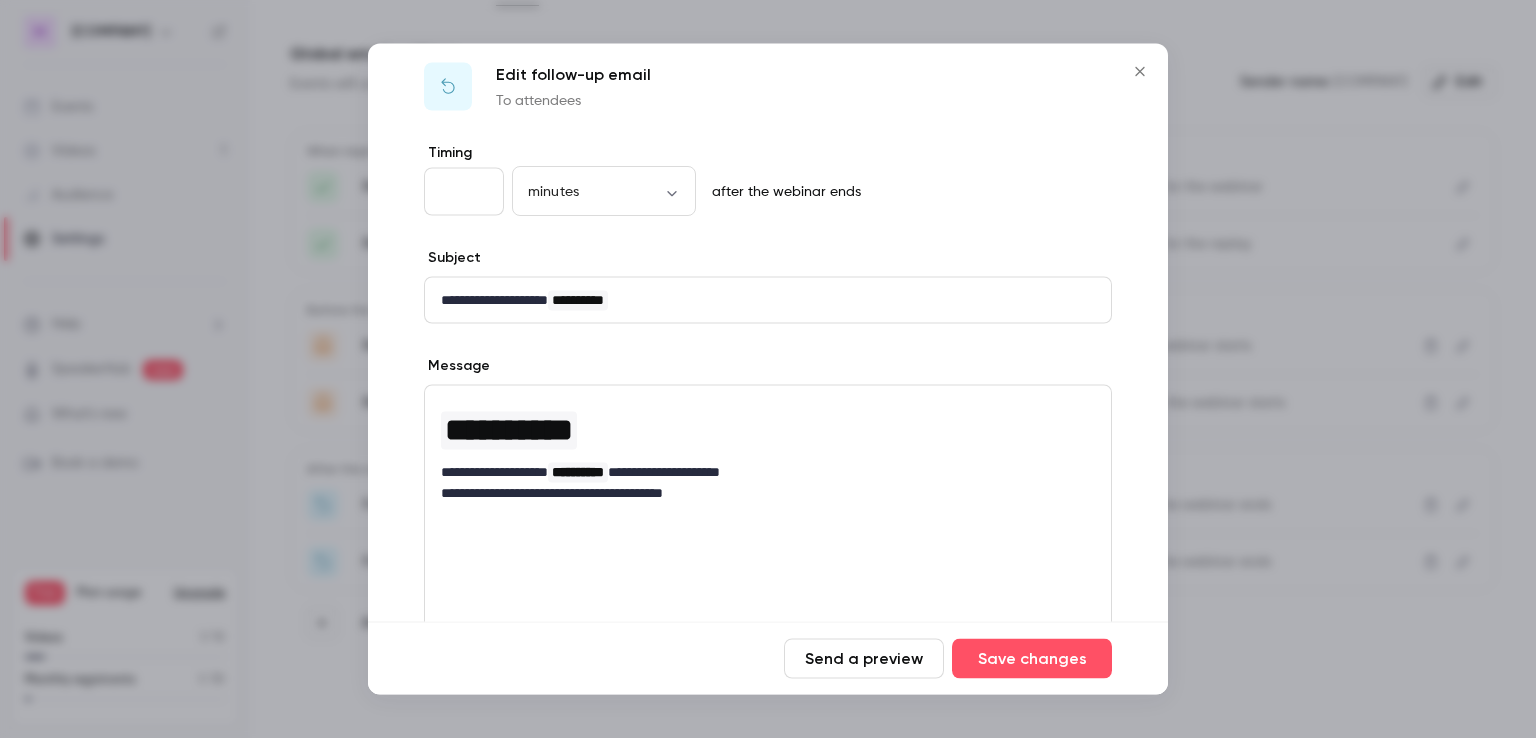 scroll, scrollTop: 0, scrollLeft: 0, axis: both 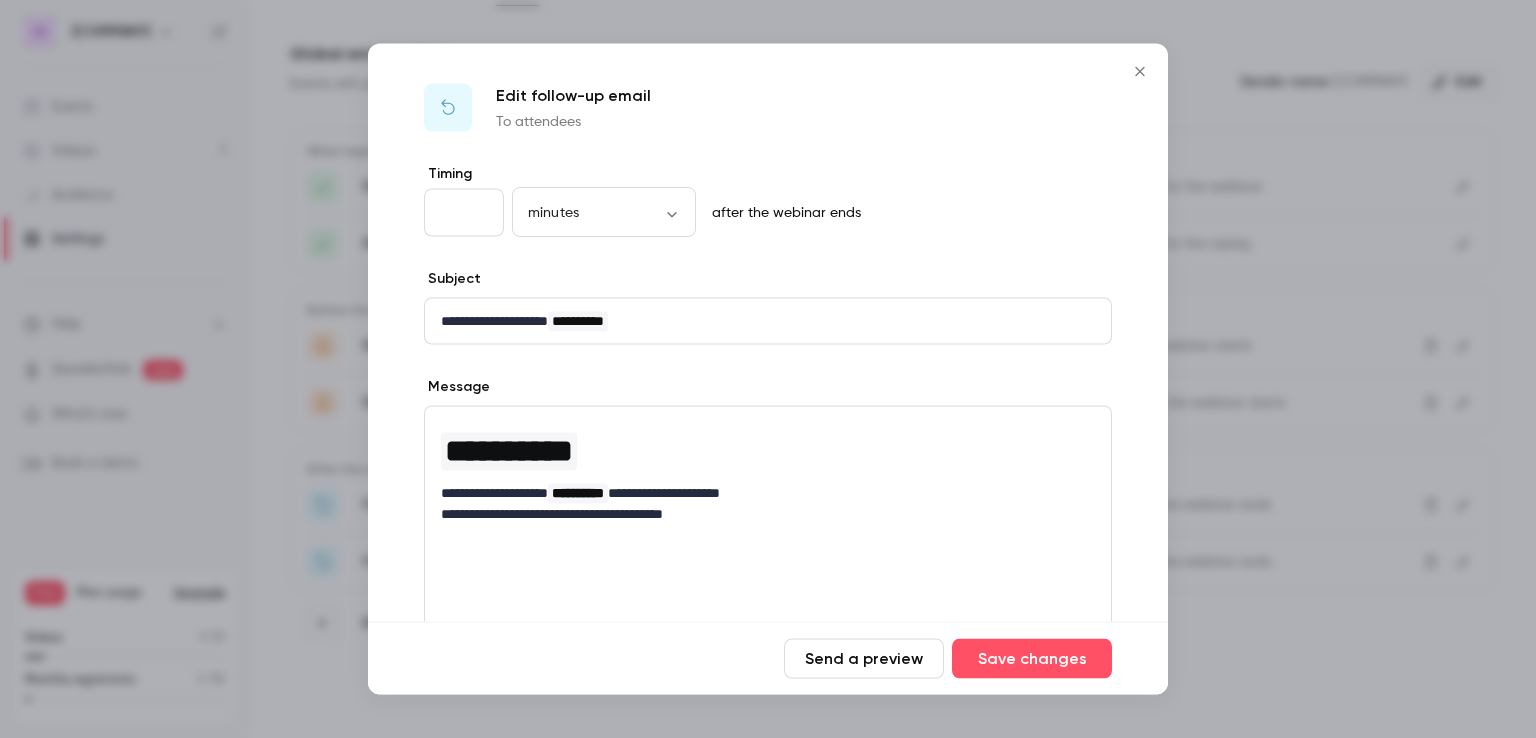 click 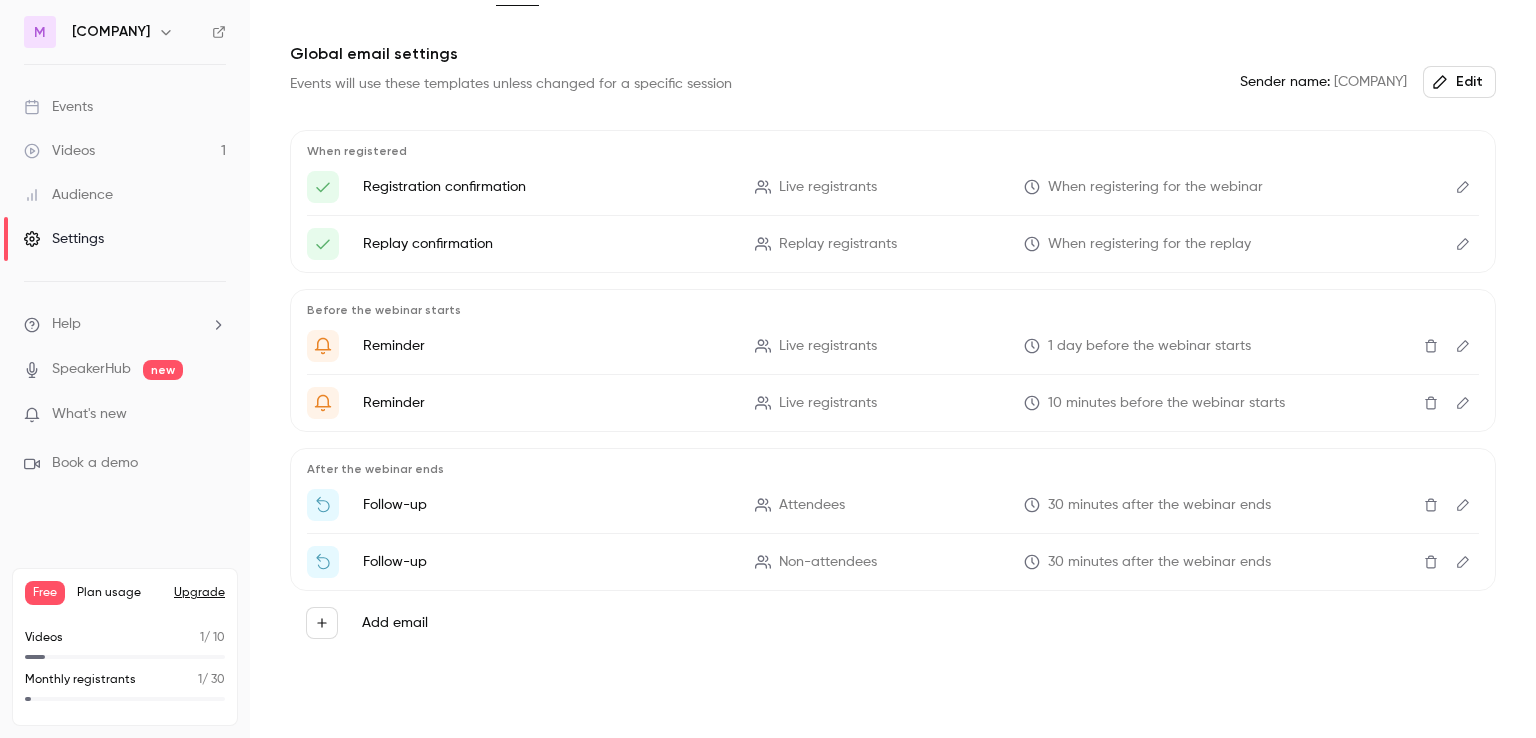 click on "Add email" at bounding box center (322, 623) 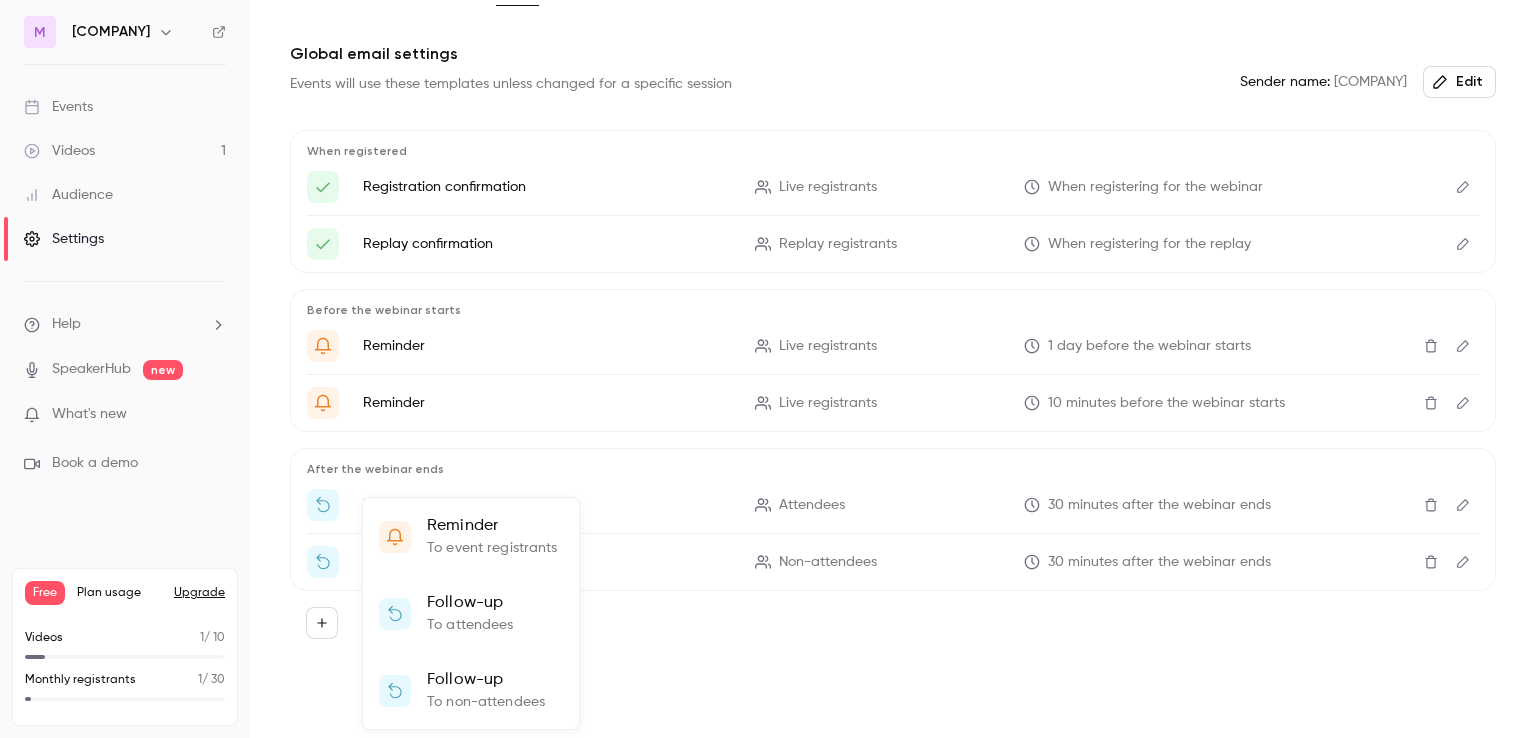 click at bounding box center [768, 369] 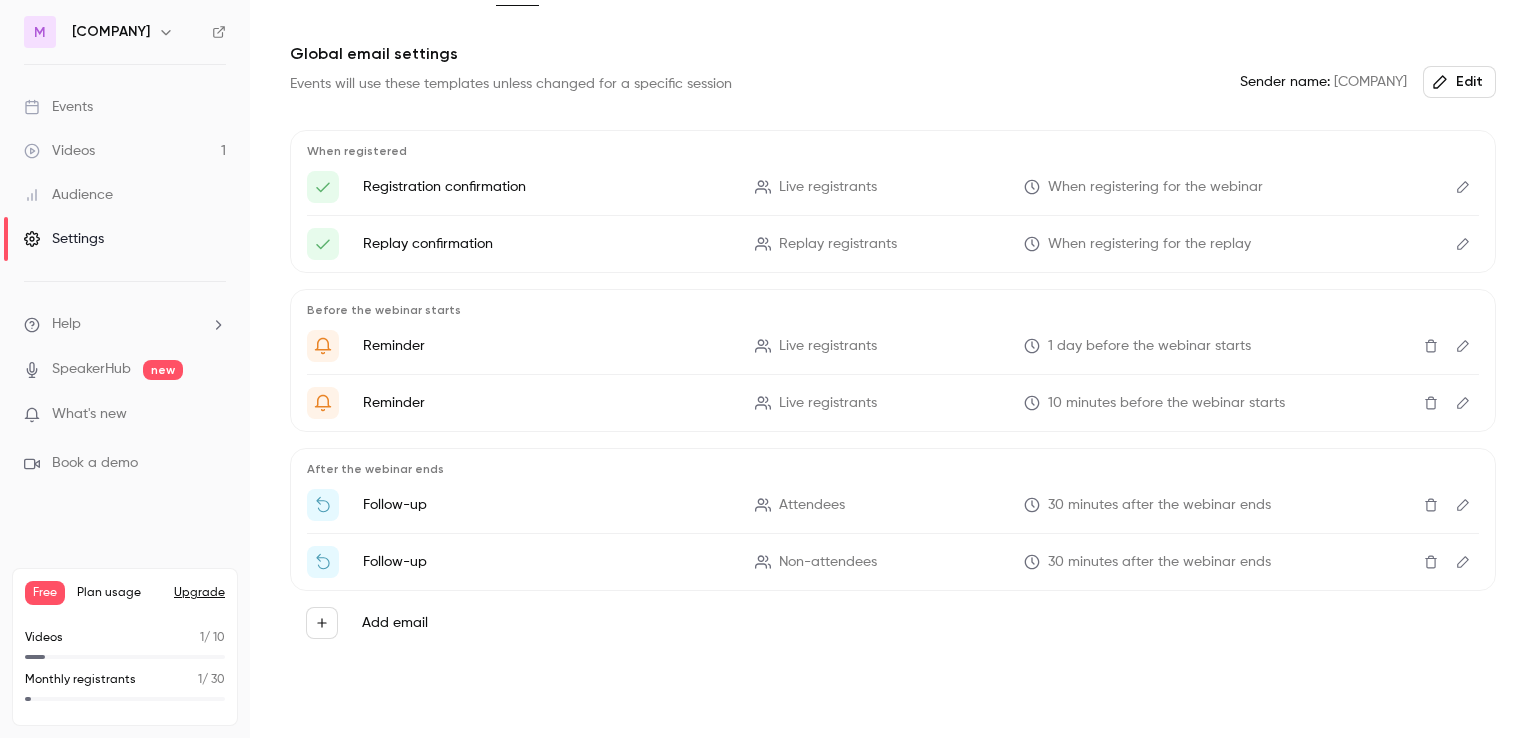 click 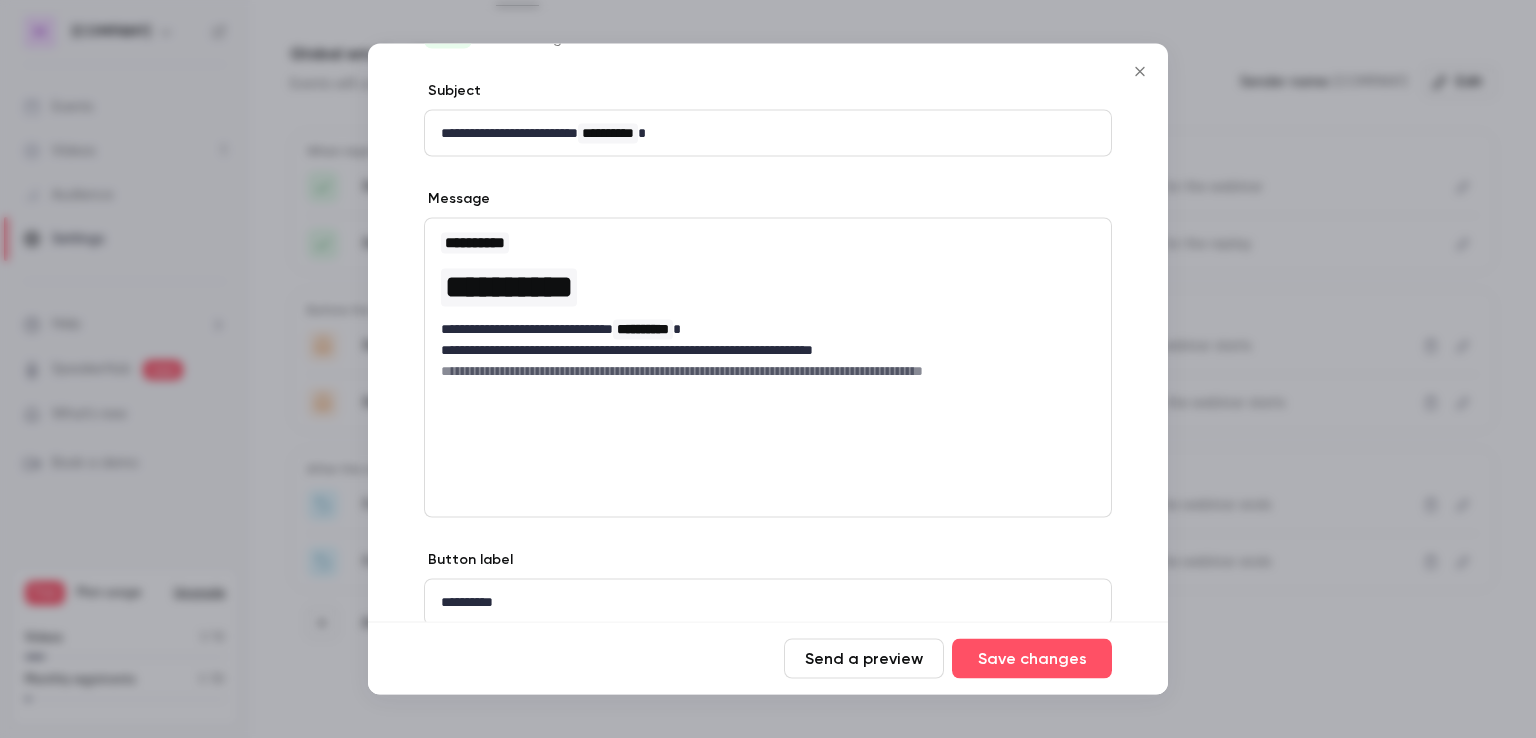 scroll, scrollTop: 158, scrollLeft: 0, axis: vertical 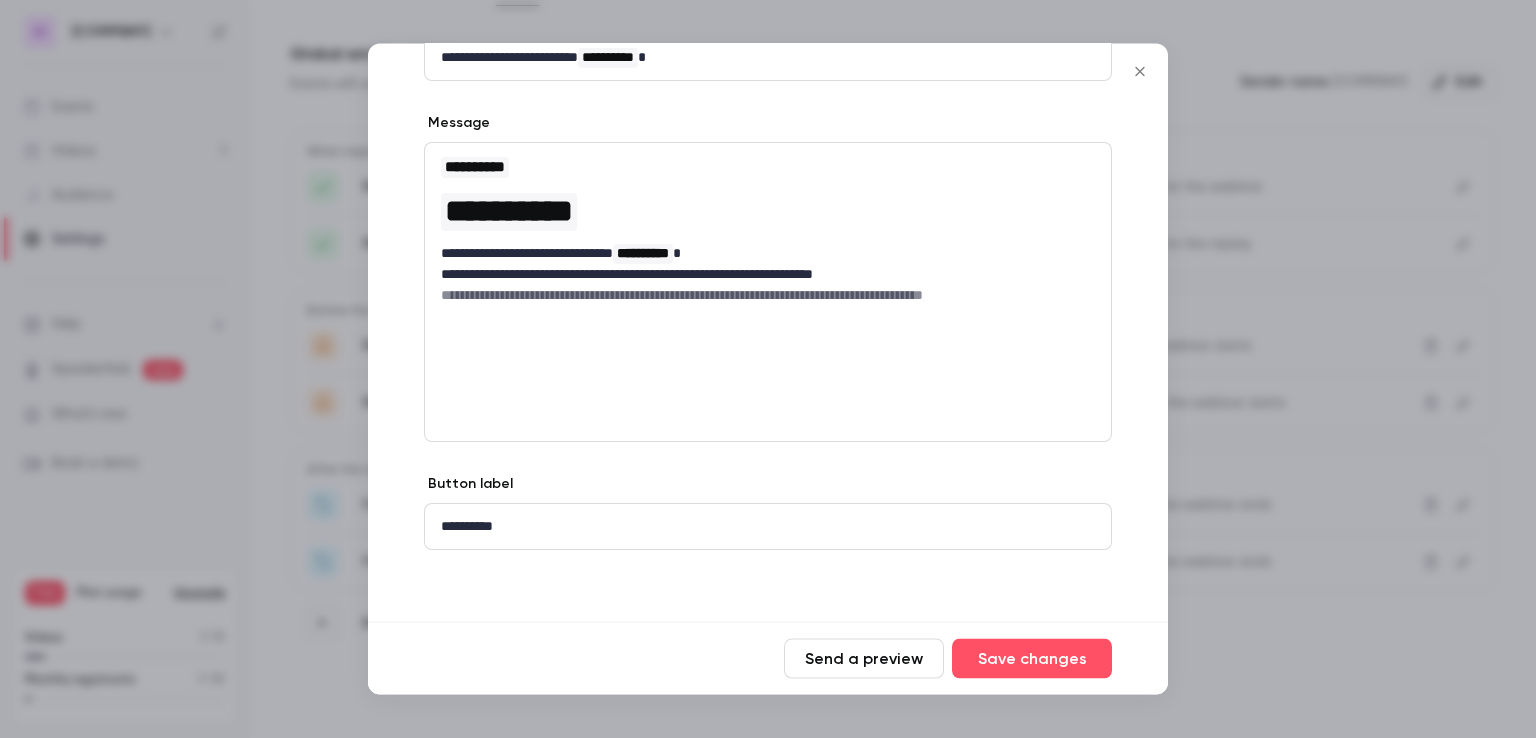 click 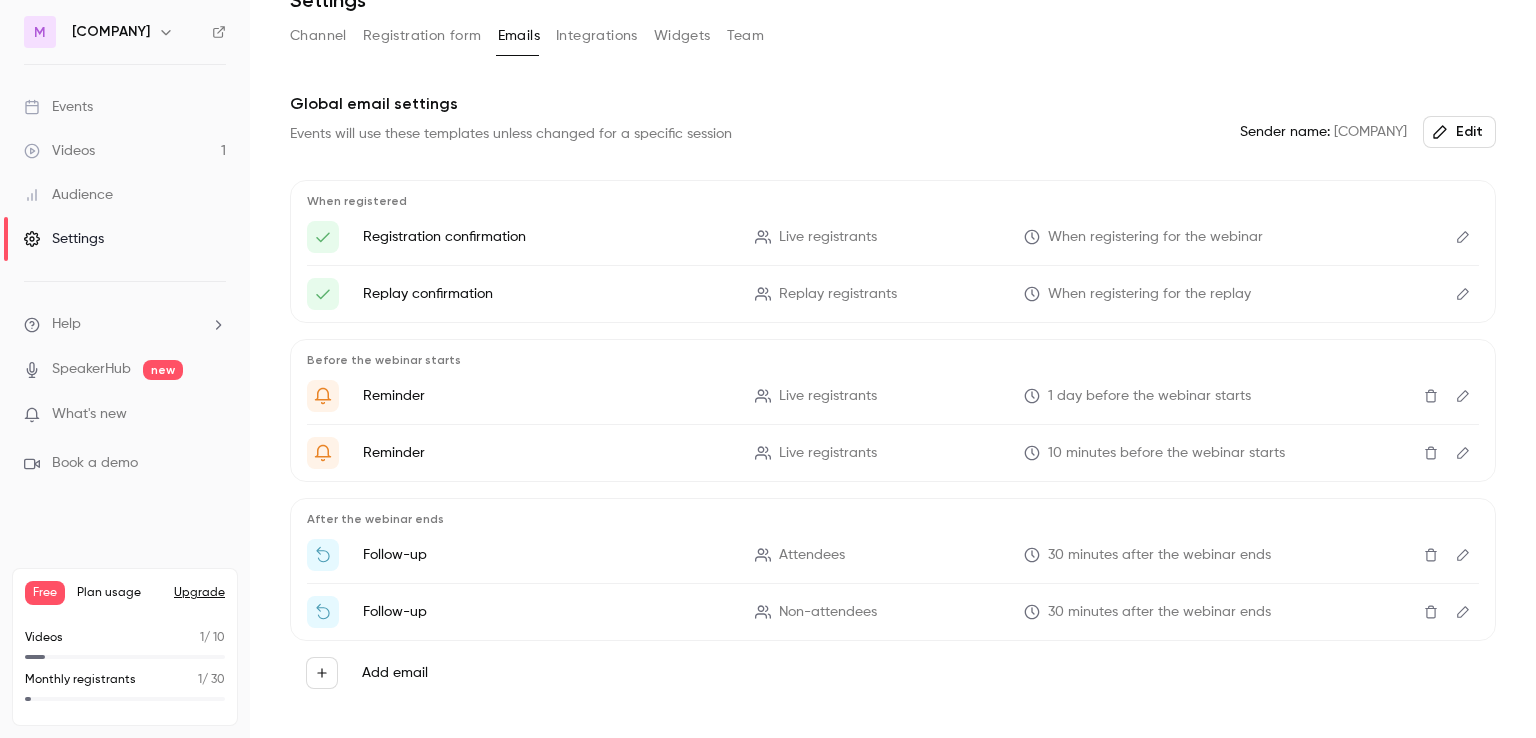 scroll, scrollTop: 107, scrollLeft: 0, axis: vertical 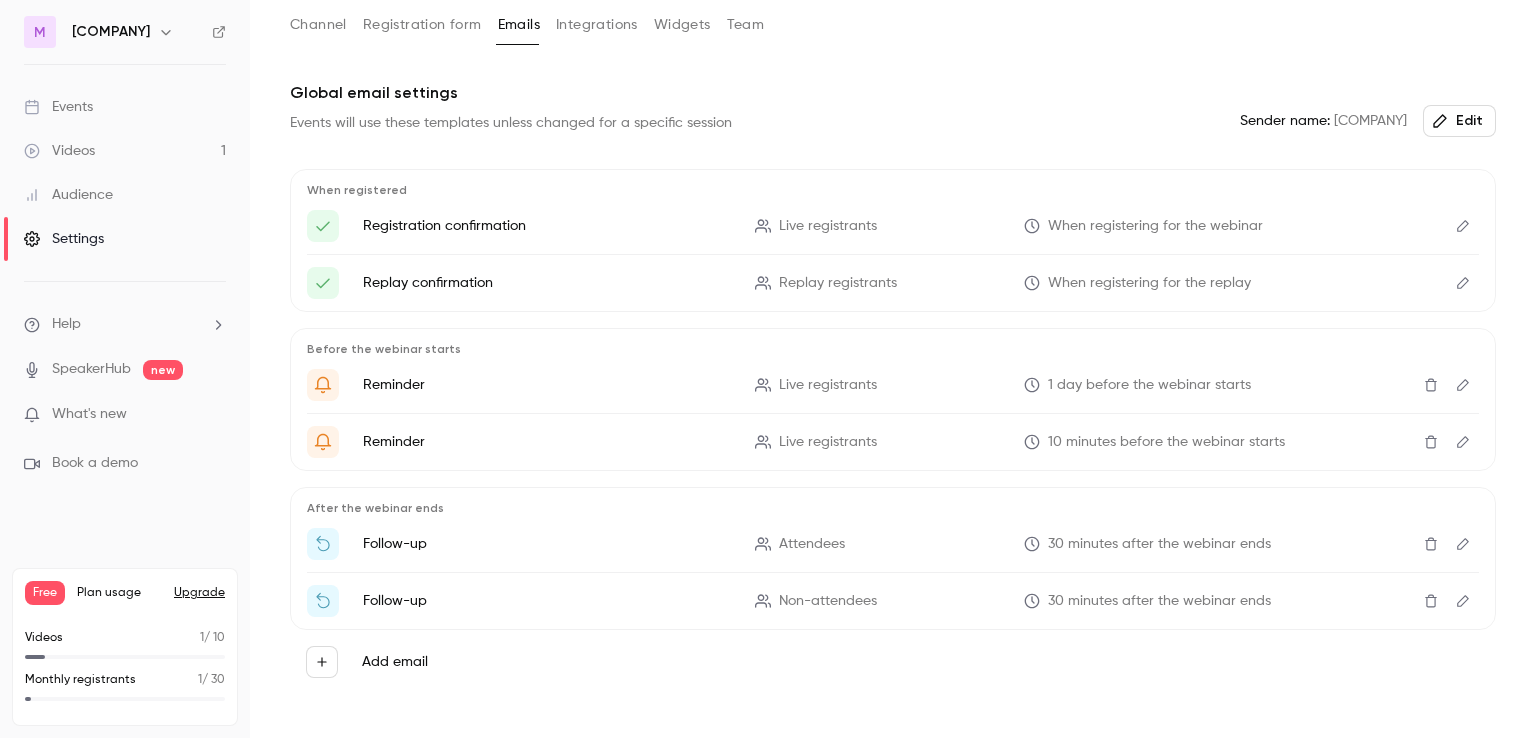 click 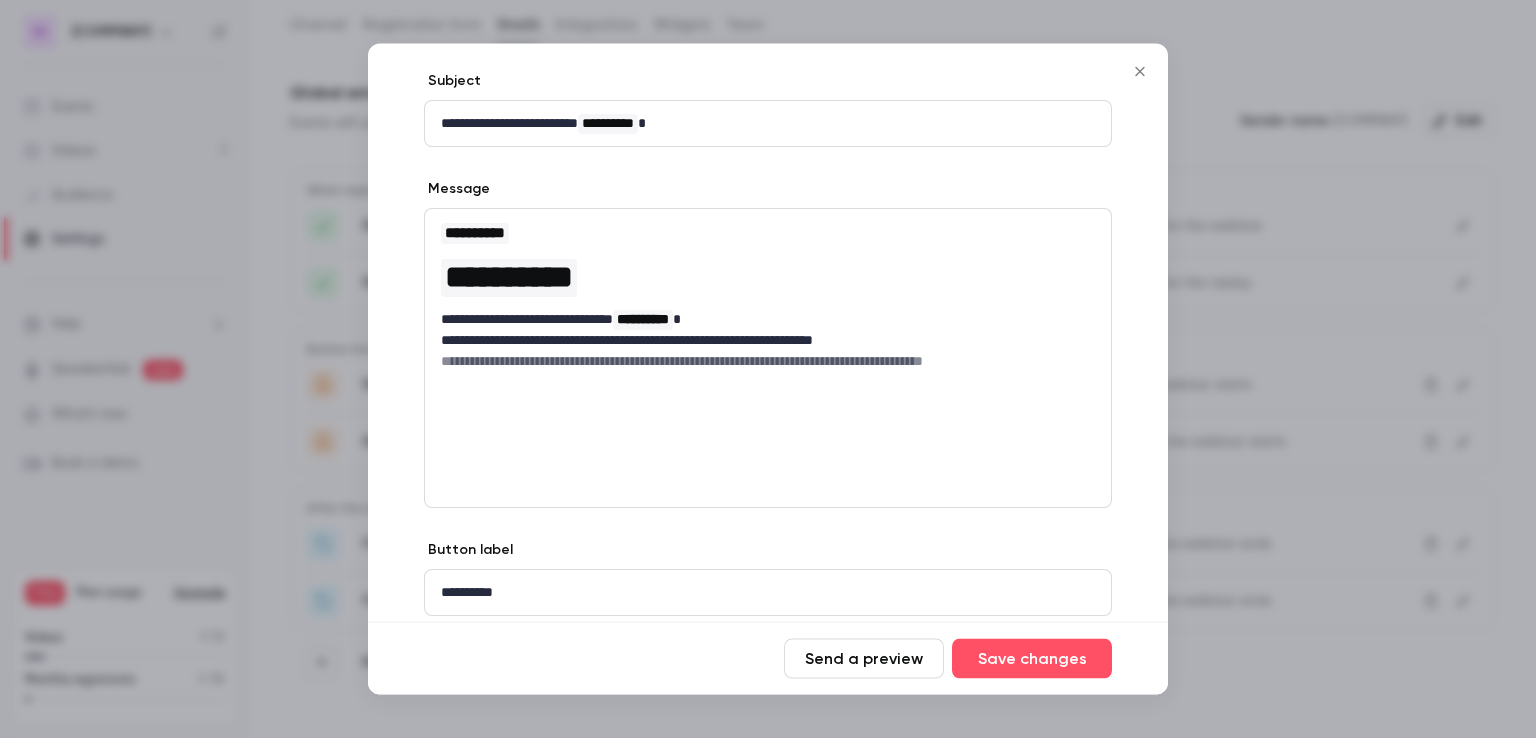 scroll, scrollTop: 158, scrollLeft: 0, axis: vertical 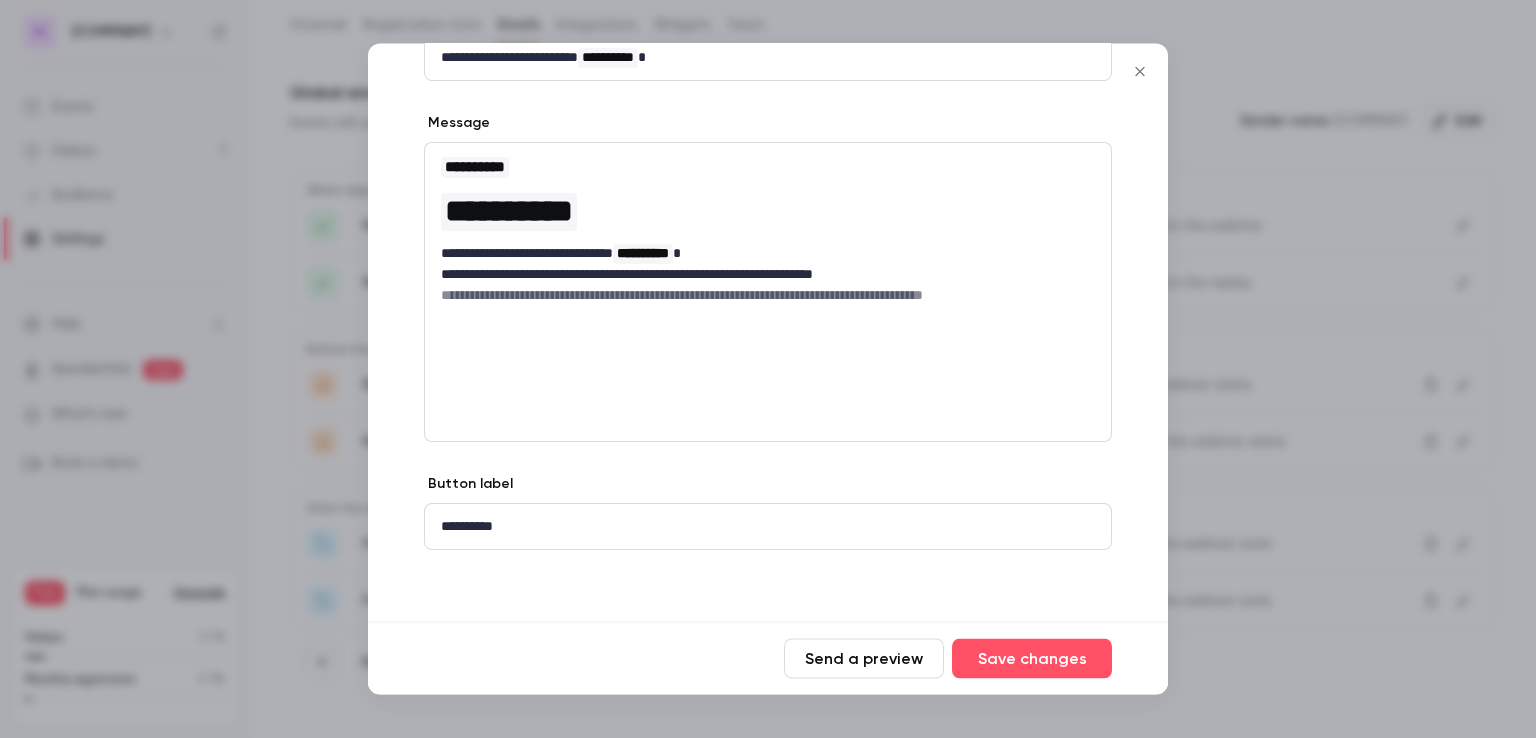 click on "**********" at bounding box center (768, 293) 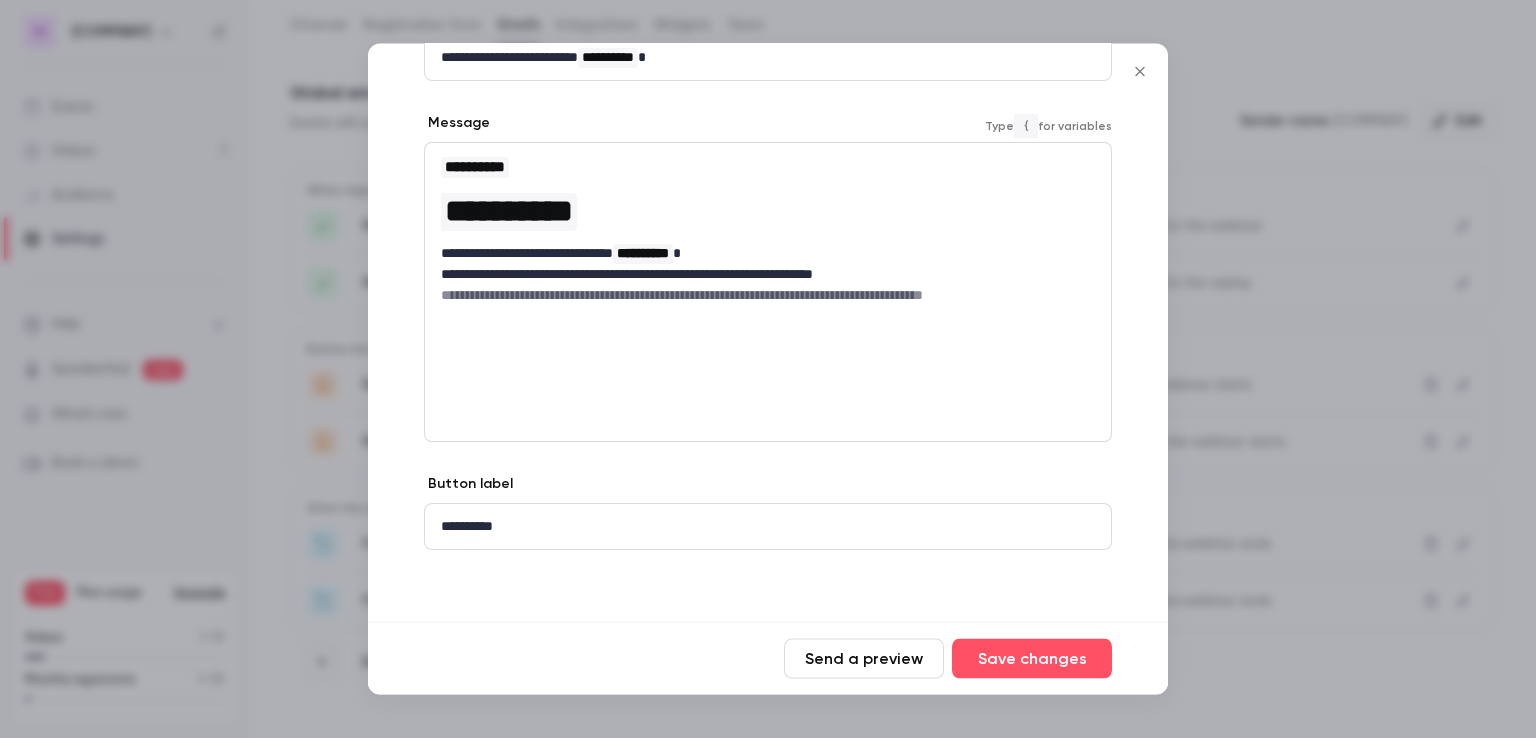 click on "**********" at bounding box center [768, 231] 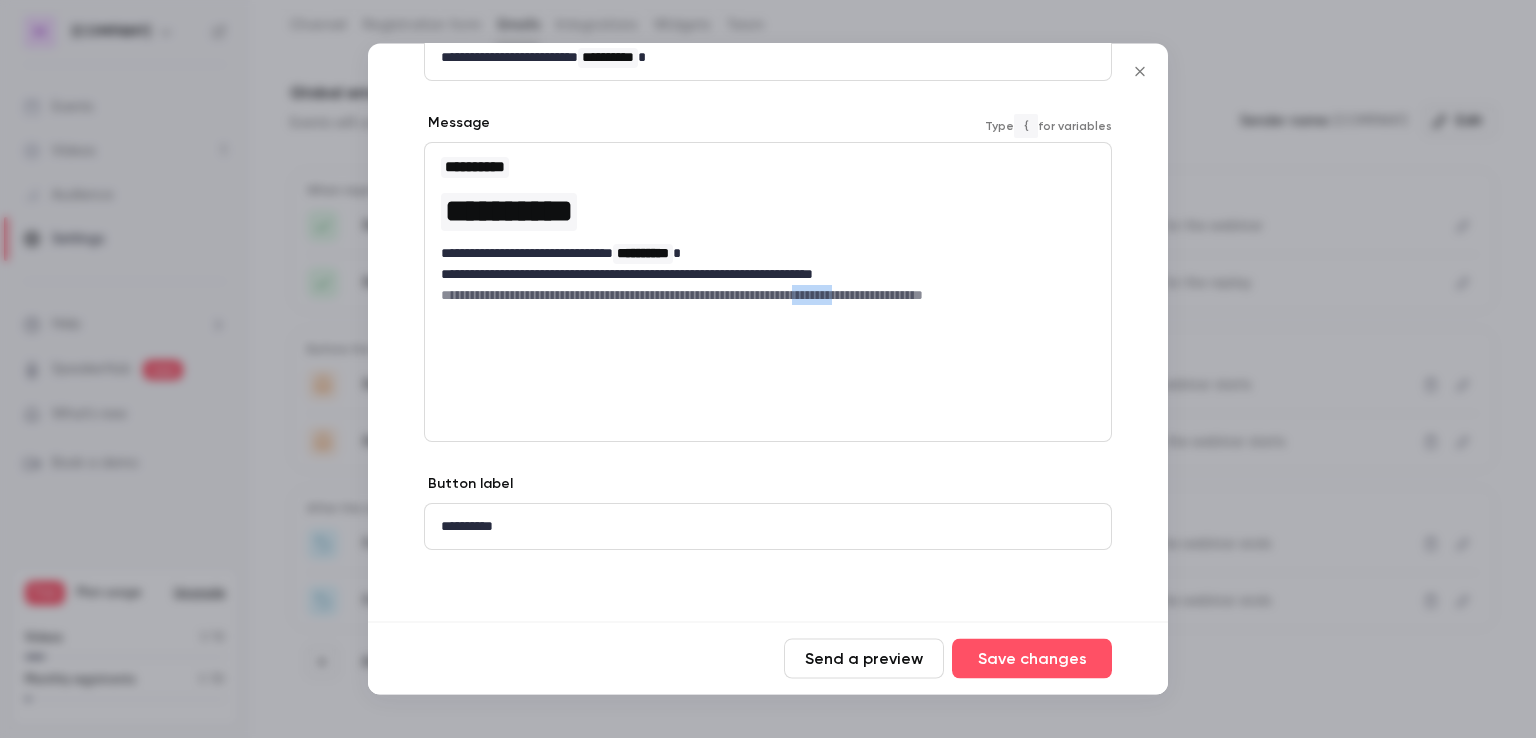 click on "**********" at bounding box center [768, 231] 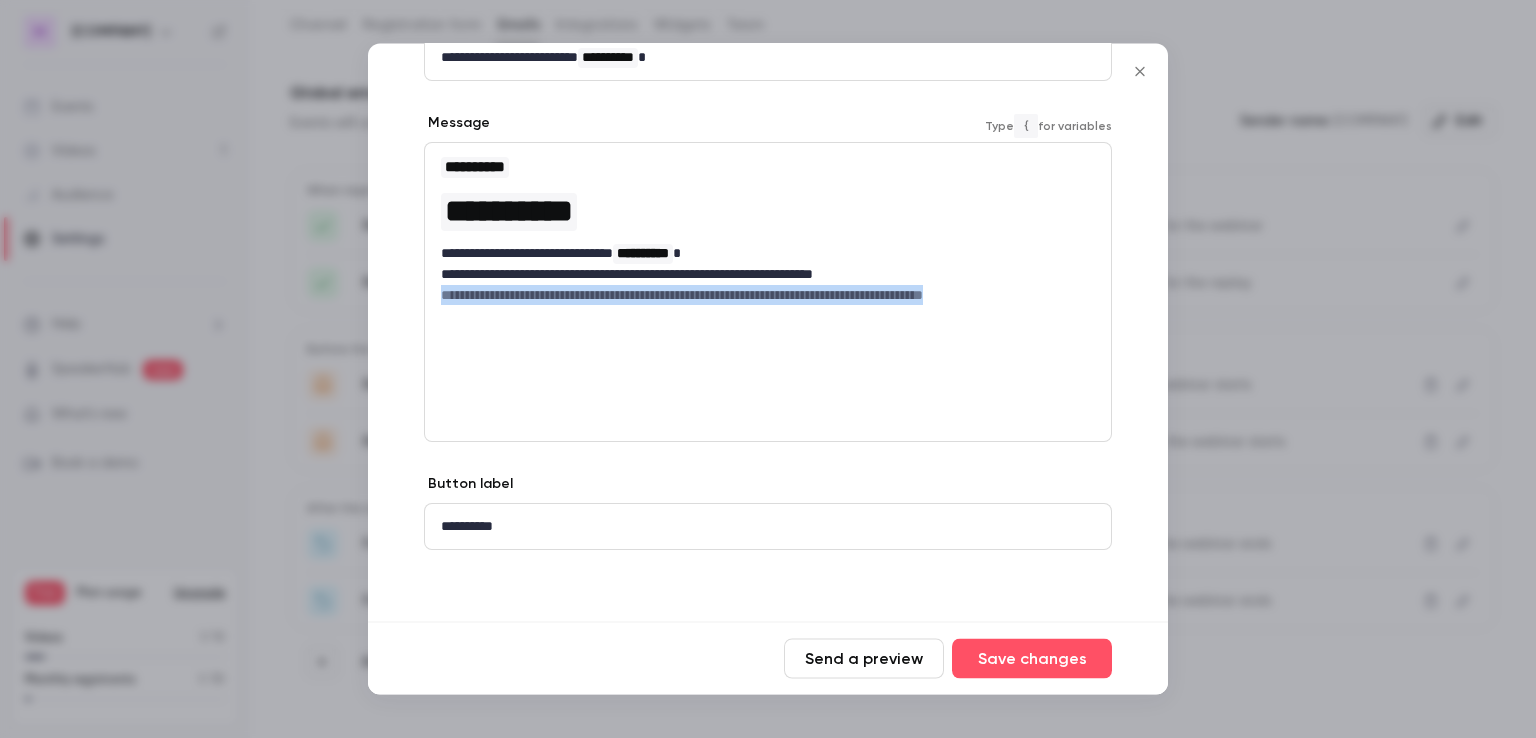 click on "**********" at bounding box center (768, 231) 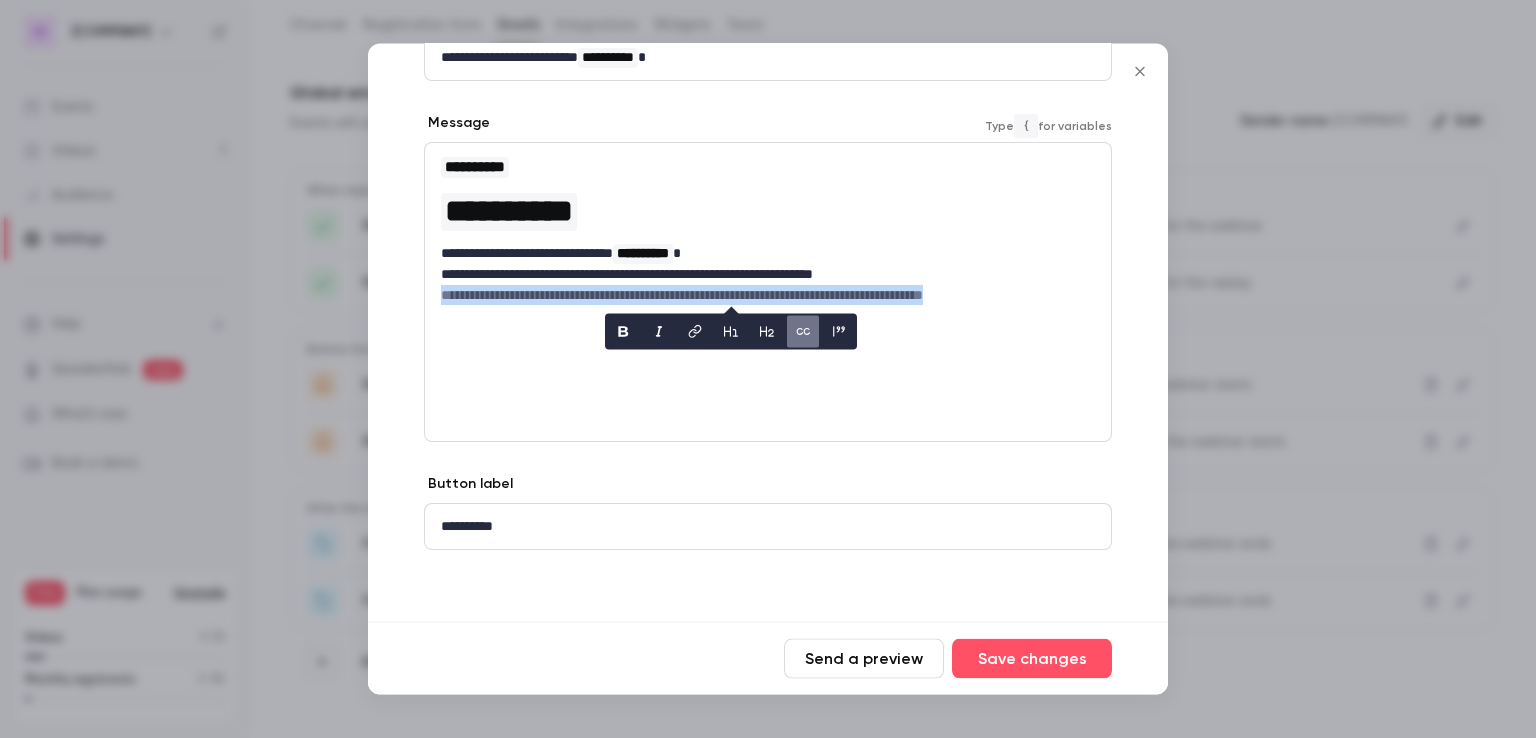 click on "**********" at bounding box center (768, 231) 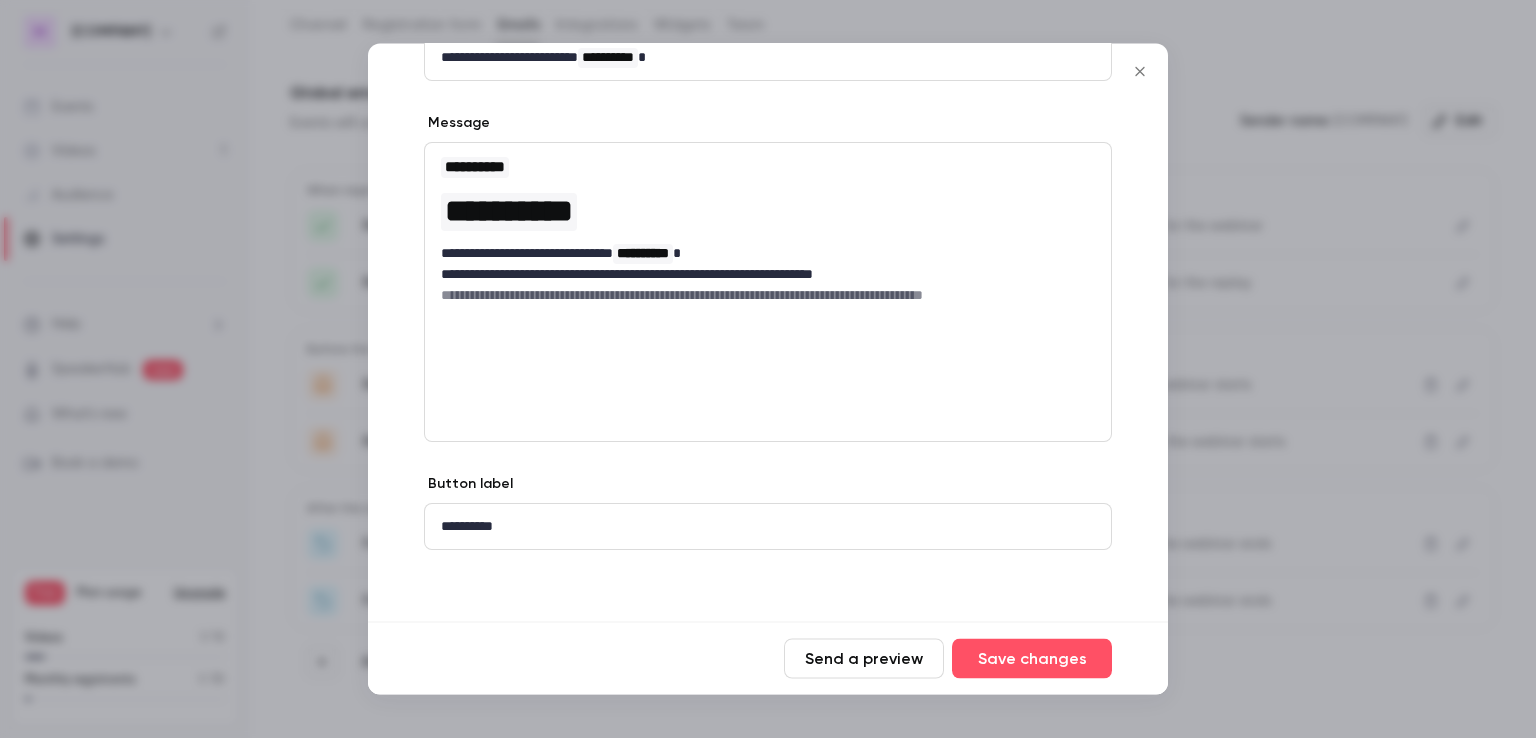 click on "**********" at bounding box center [768, 293] 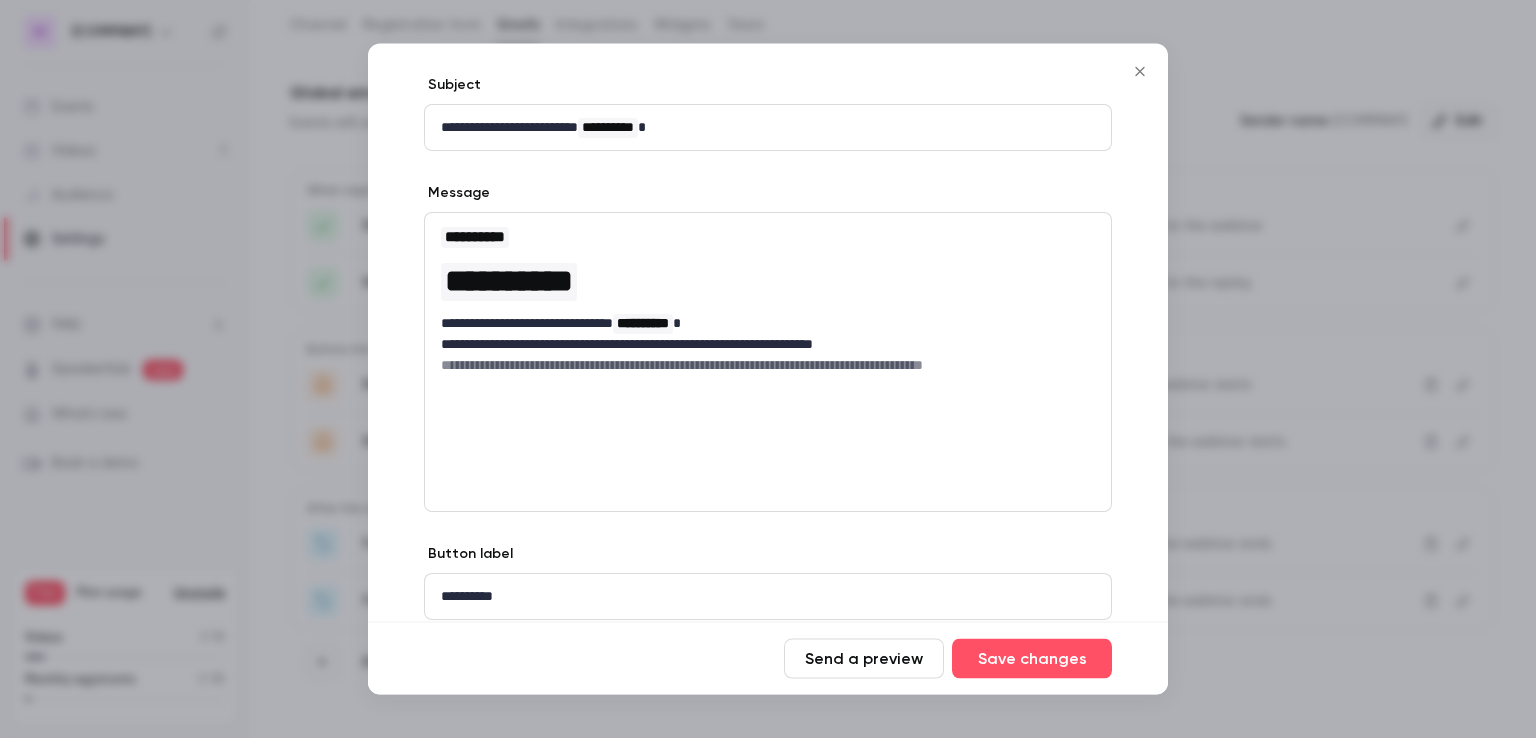scroll, scrollTop: 0, scrollLeft: 0, axis: both 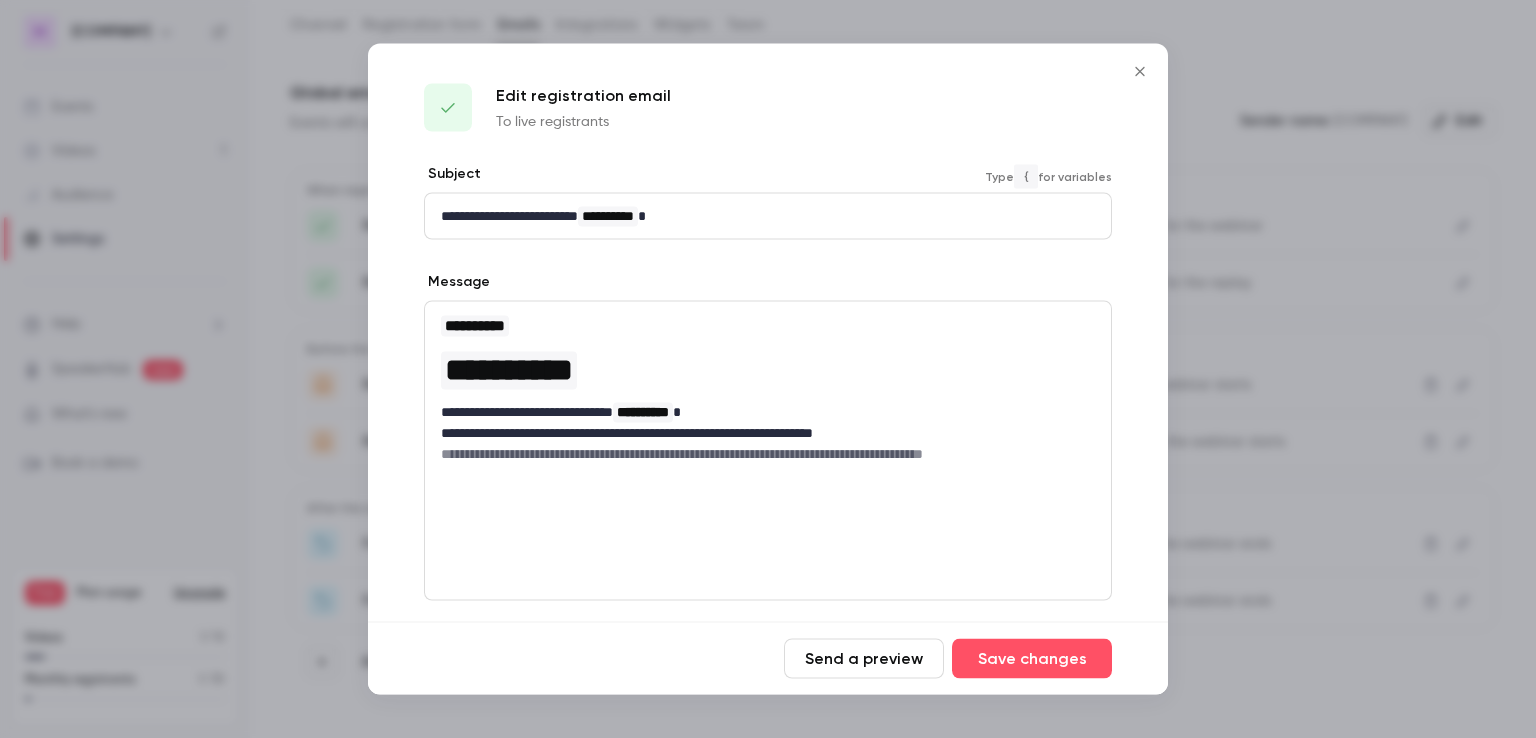 click on "**********" at bounding box center [760, 216] 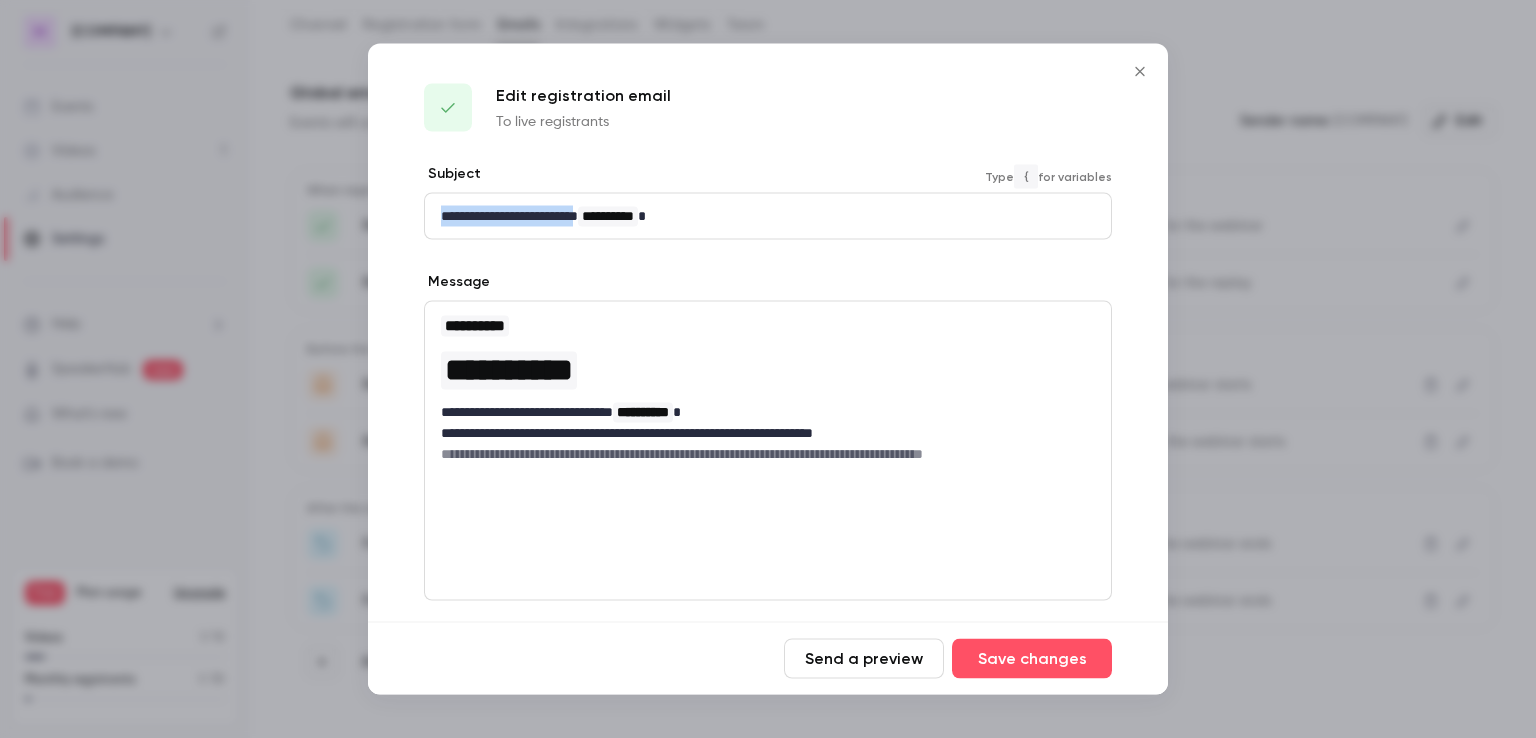 drag, startPoint x: 436, startPoint y: 211, endPoint x: 596, endPoint y: 206, distance: 160.07811 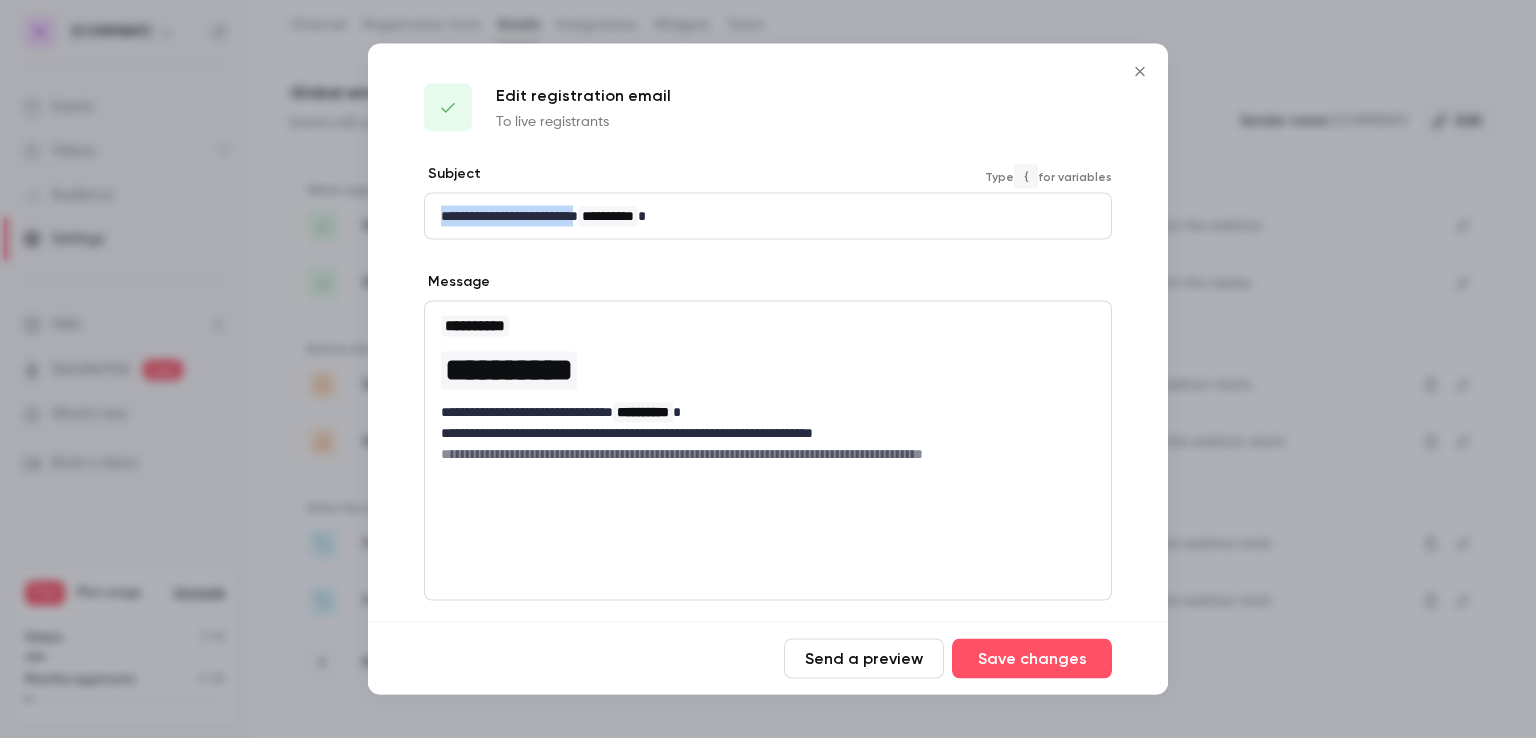 click on "**********" at bounding box center (768, 216) 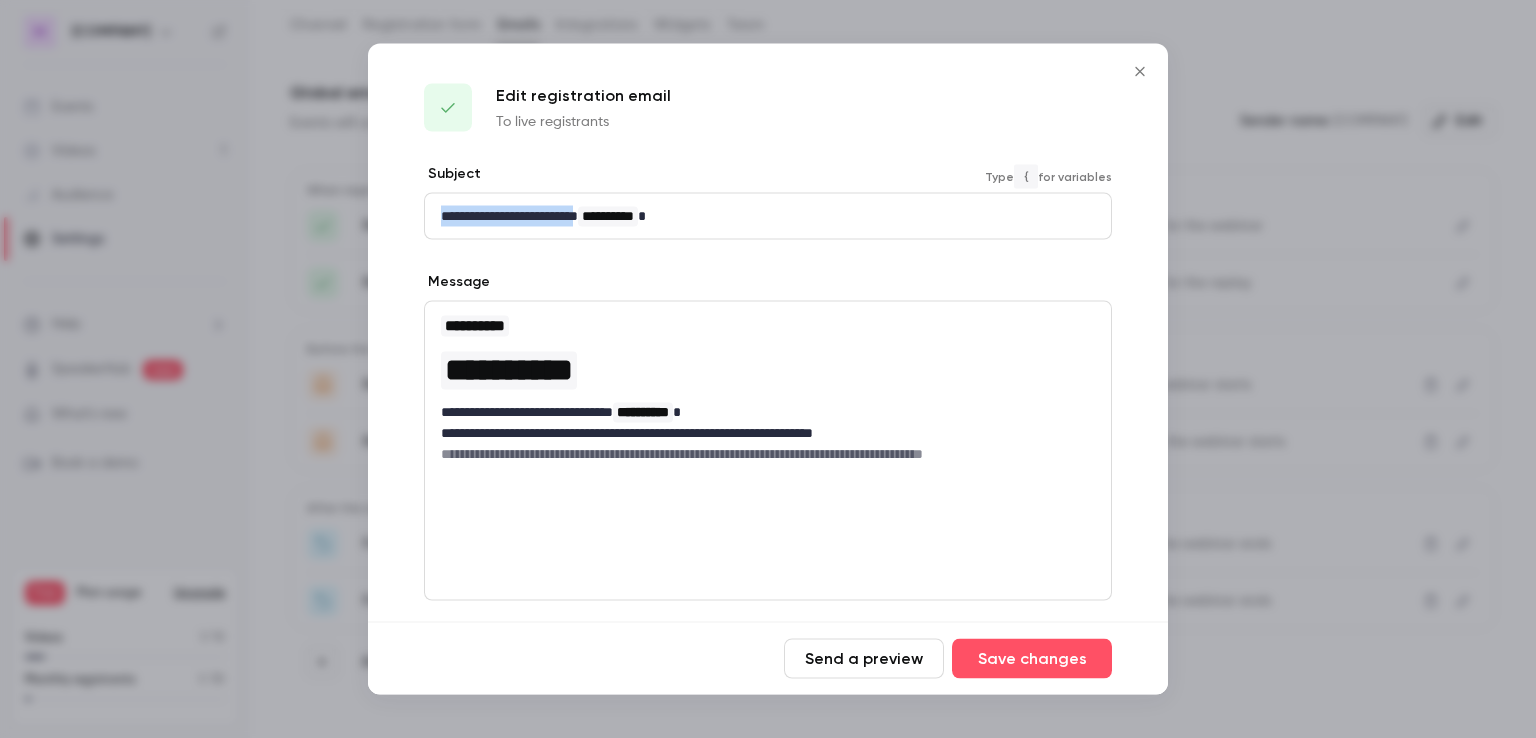 type 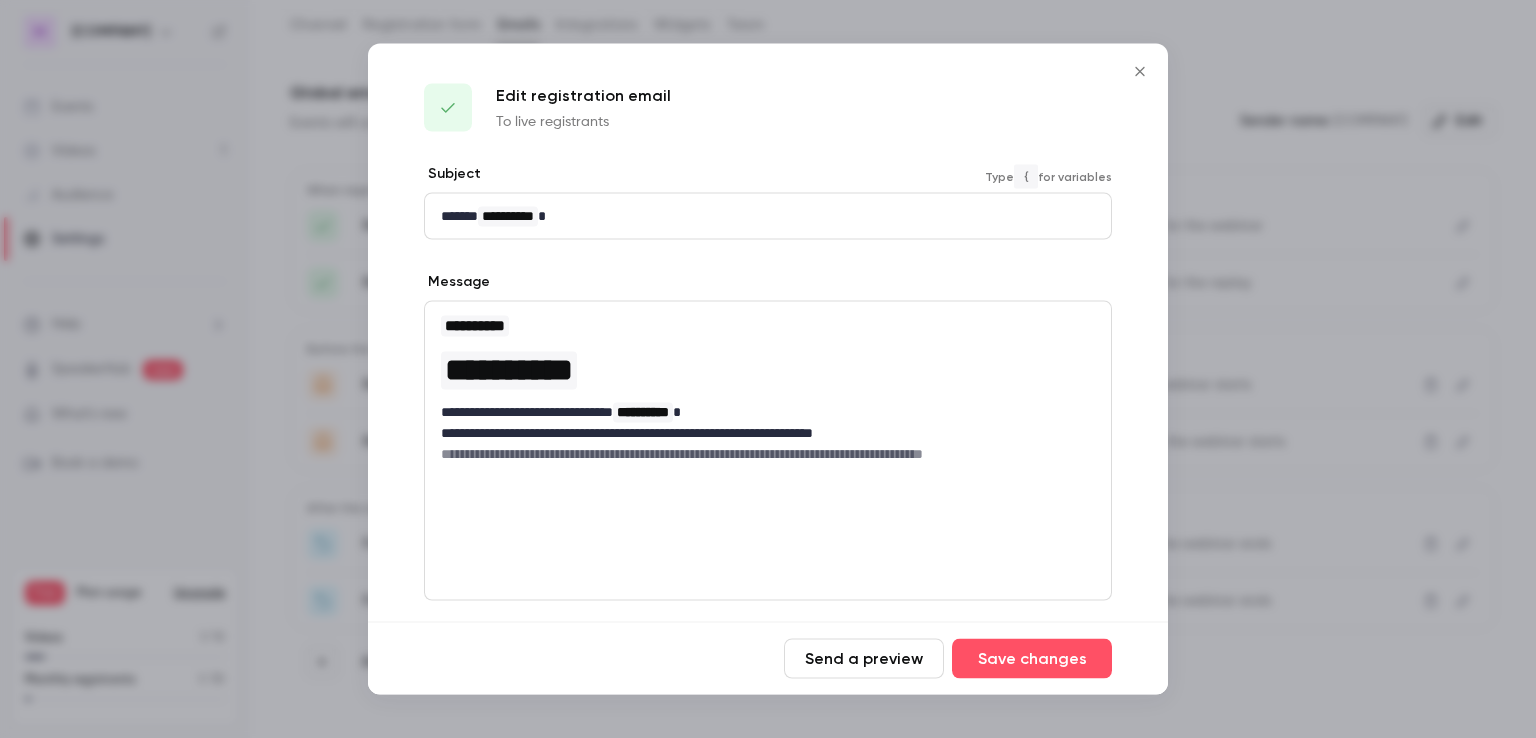 click 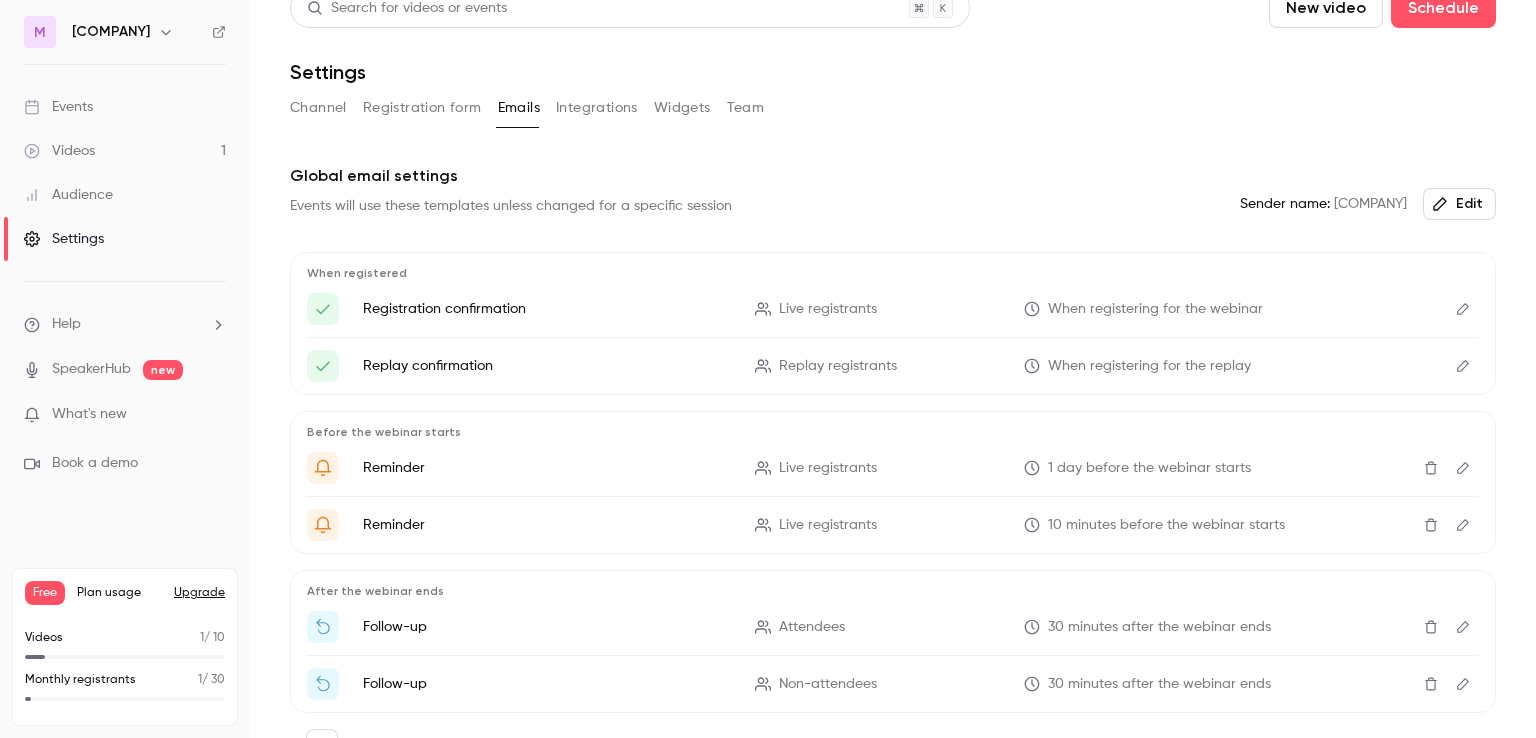 scroll, scrollTop: 0, scrollLeft: 0, axis: both 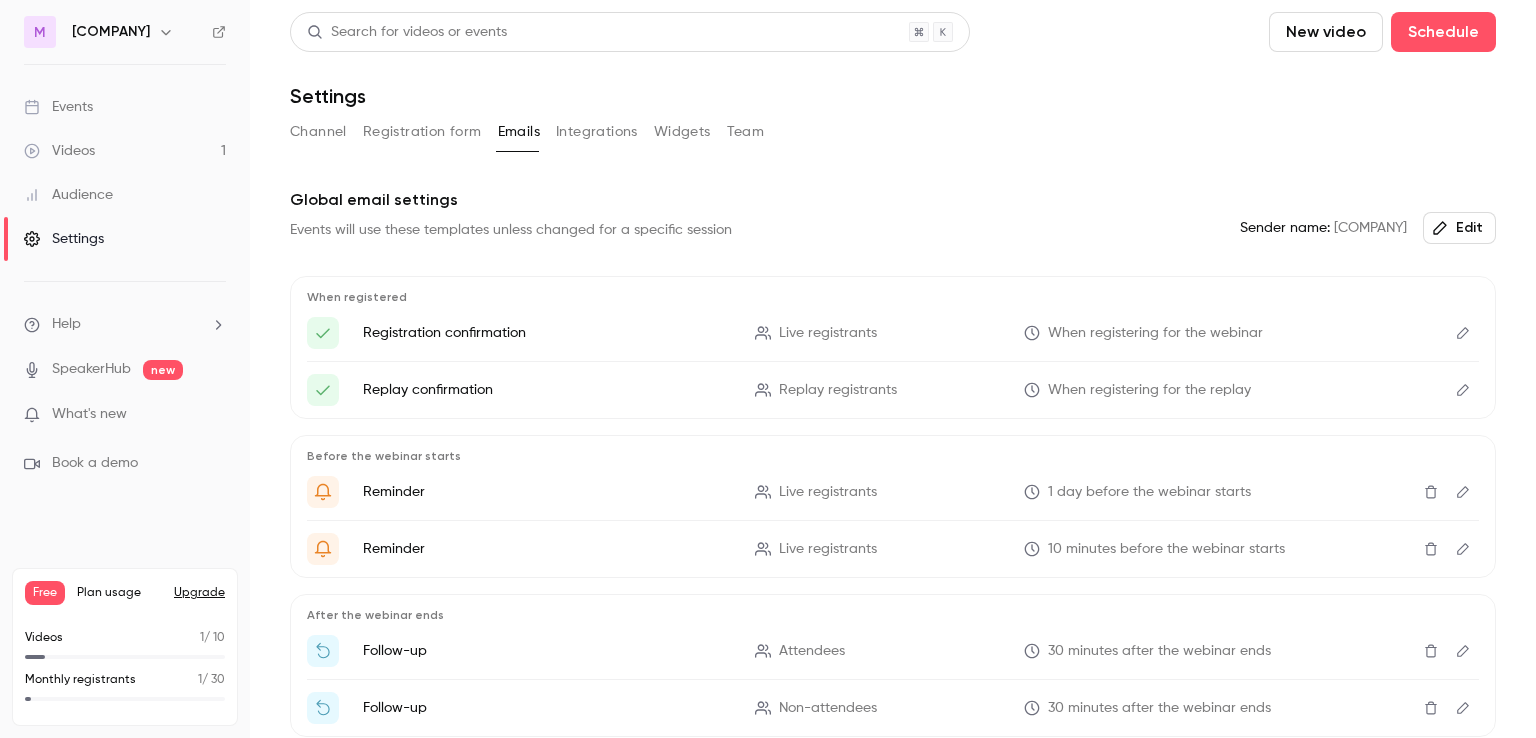 click at bounding box center (1463, 333) 